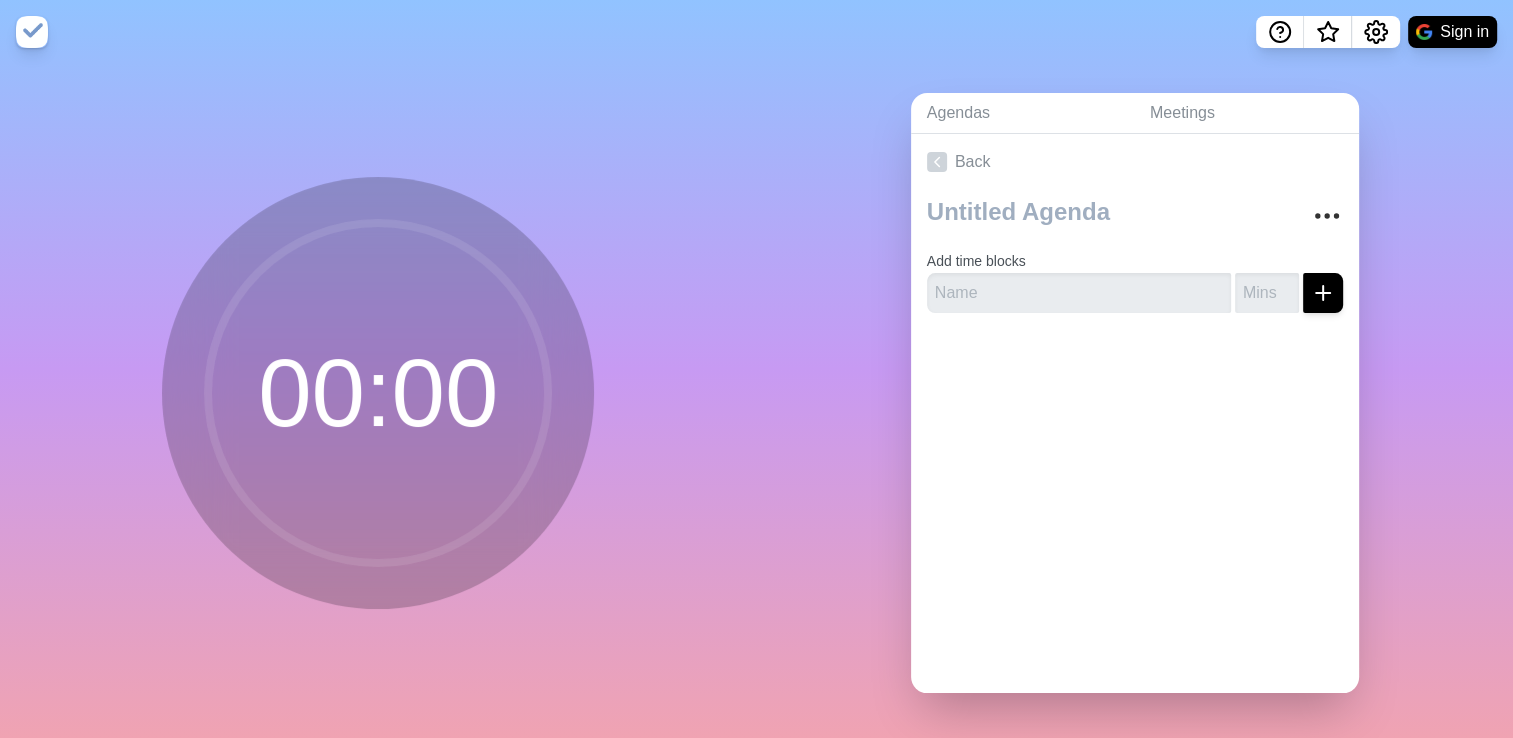 scroll, scrollTop: 0, scrollLeft: 0, axis: both 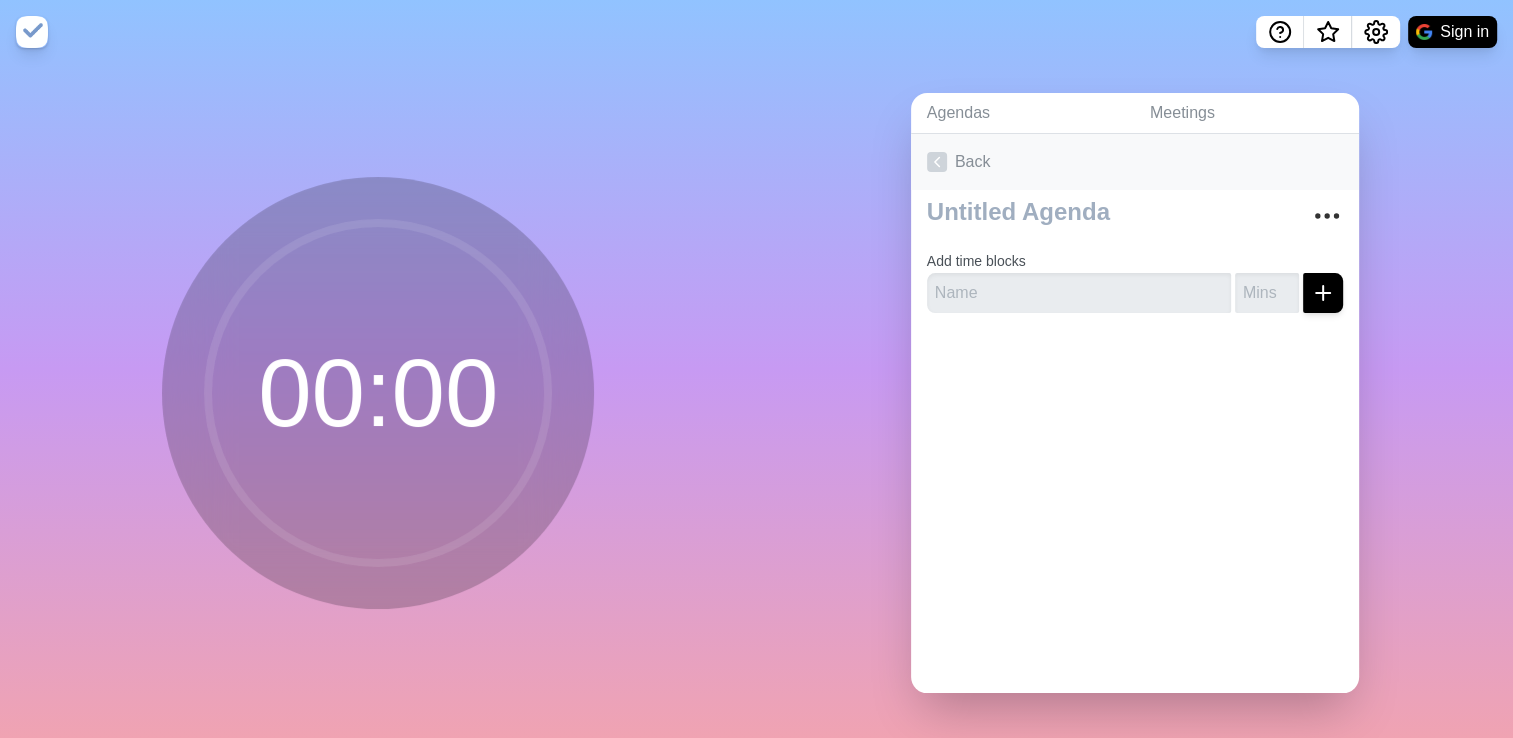 click on "Back" at bounding box center [1135, 162] 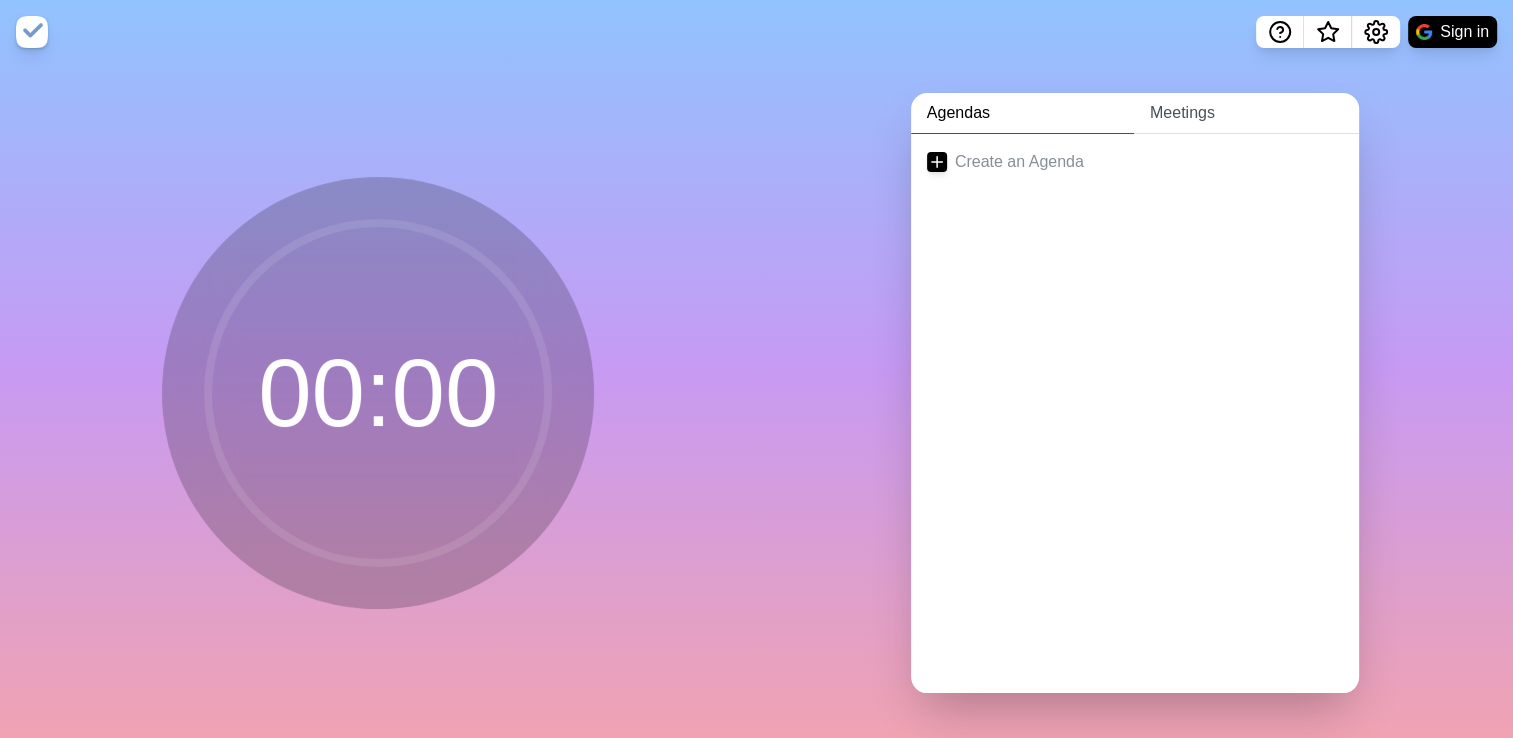 click on "Meetings" at bounding box center [1246, 113] 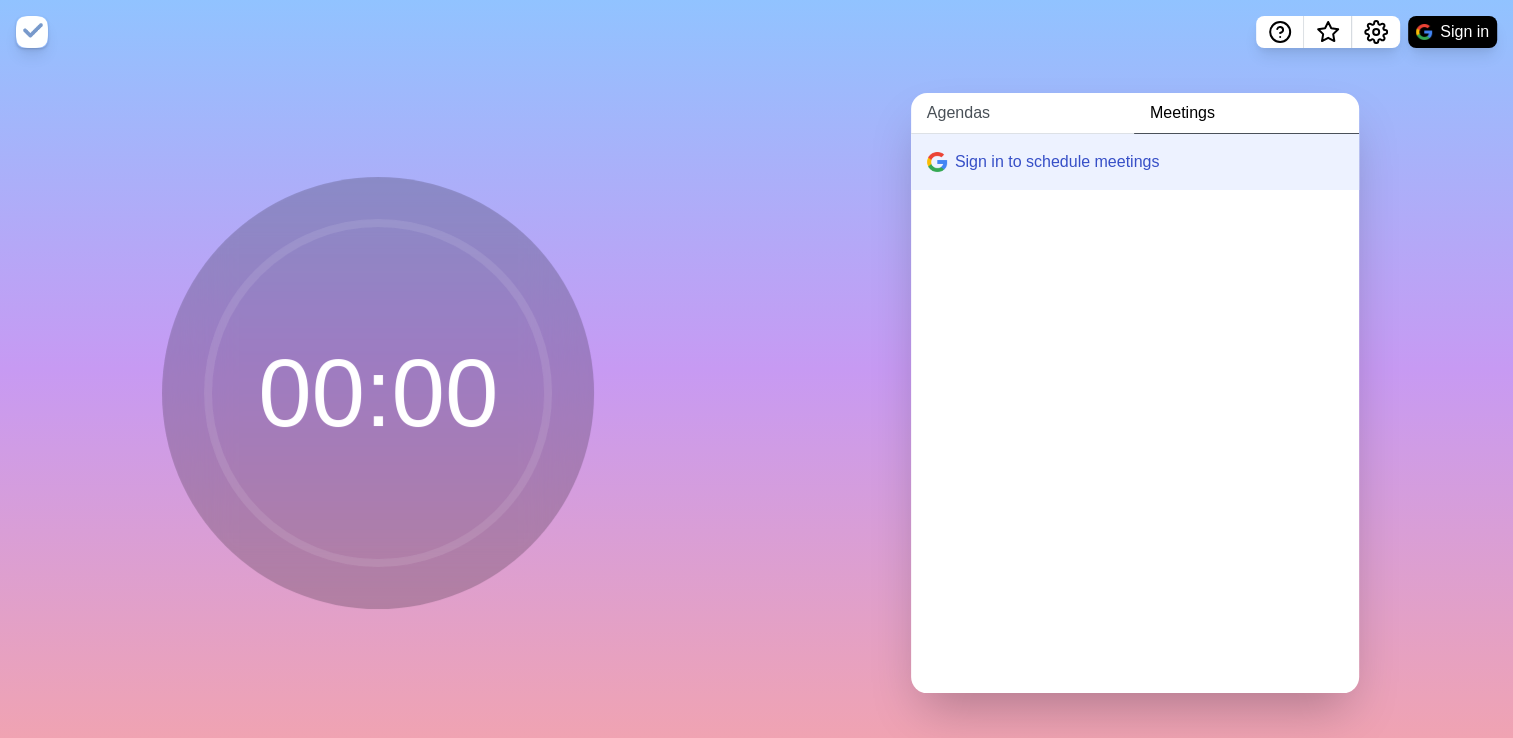 click on "Agendas" at bounding box center (1022, 113) 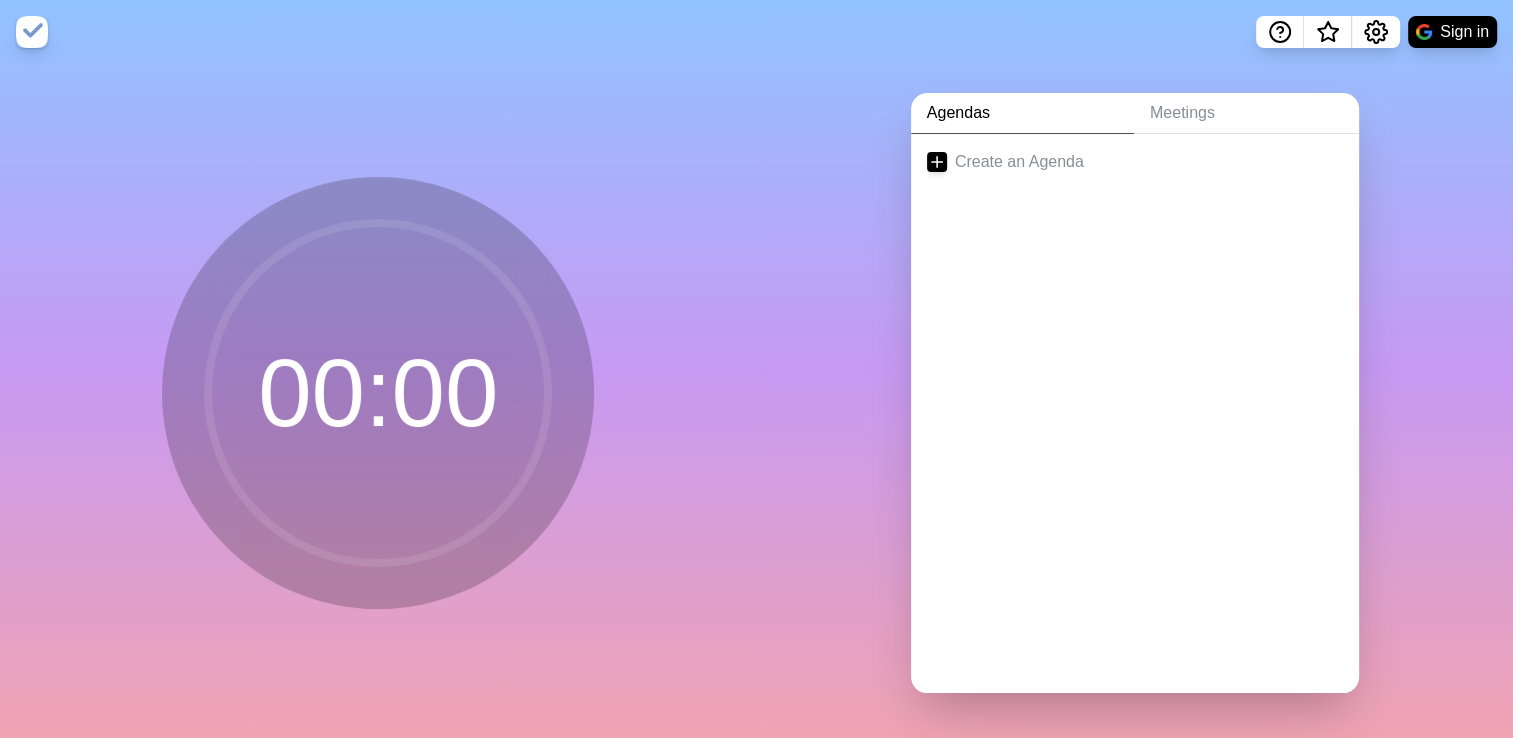 click 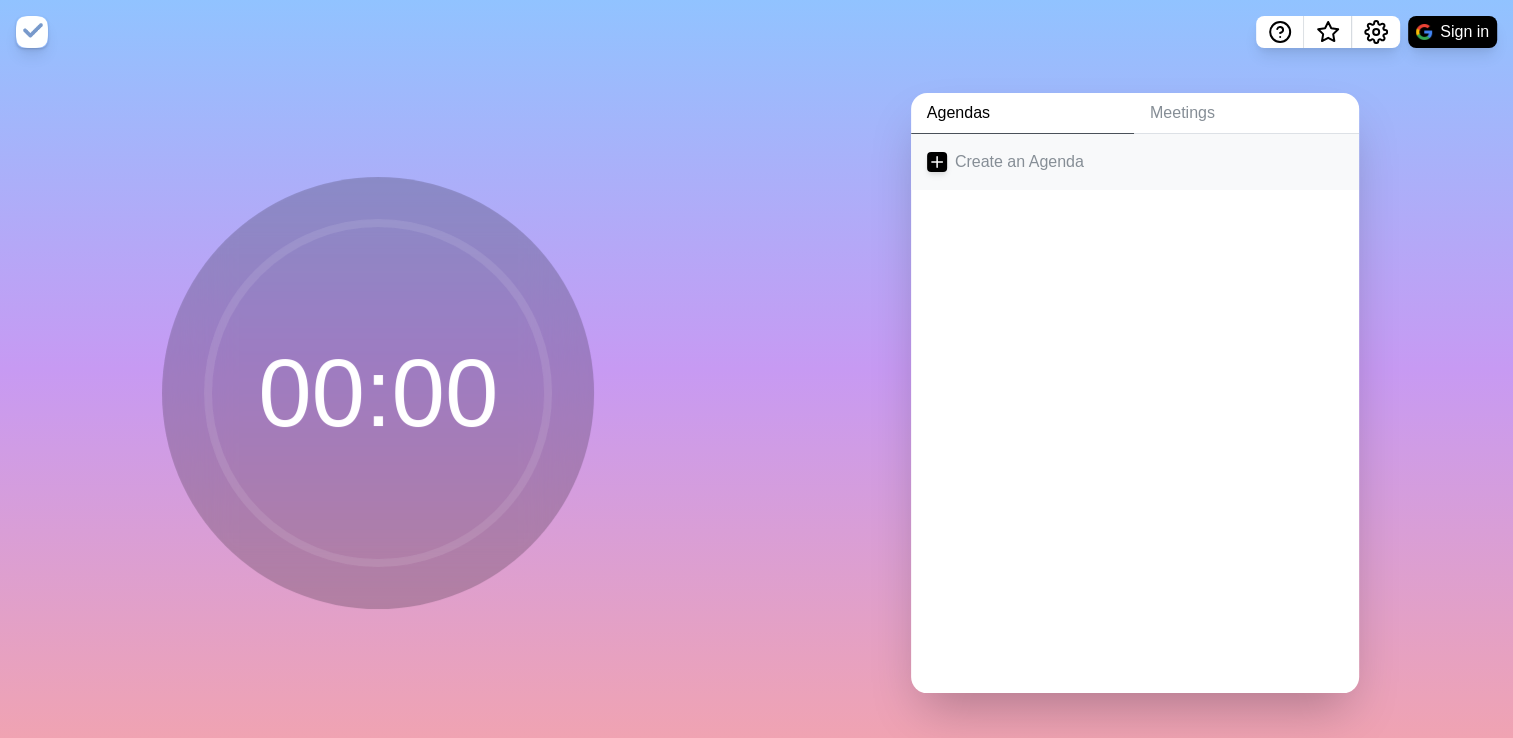 click 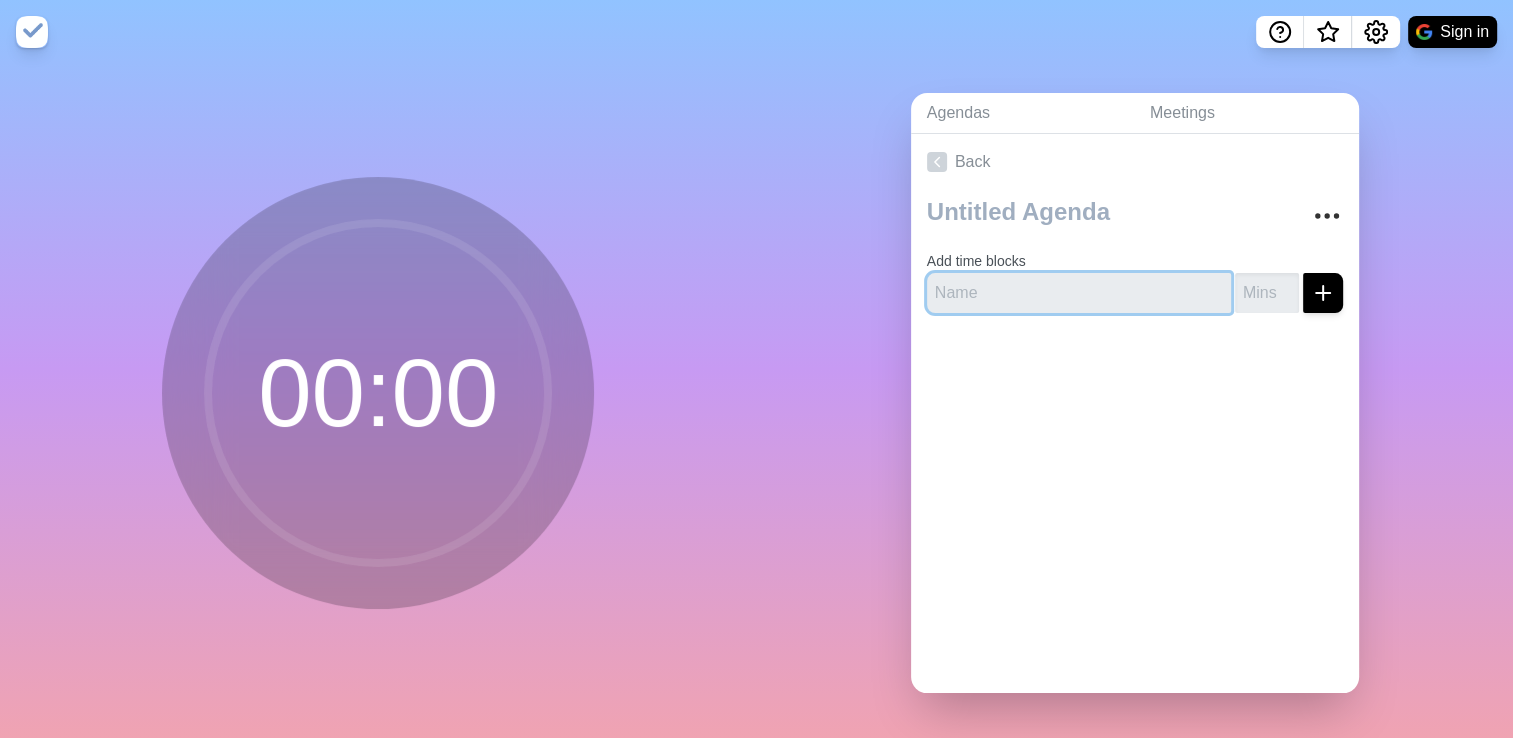 click at bounding box center (1079, 293) 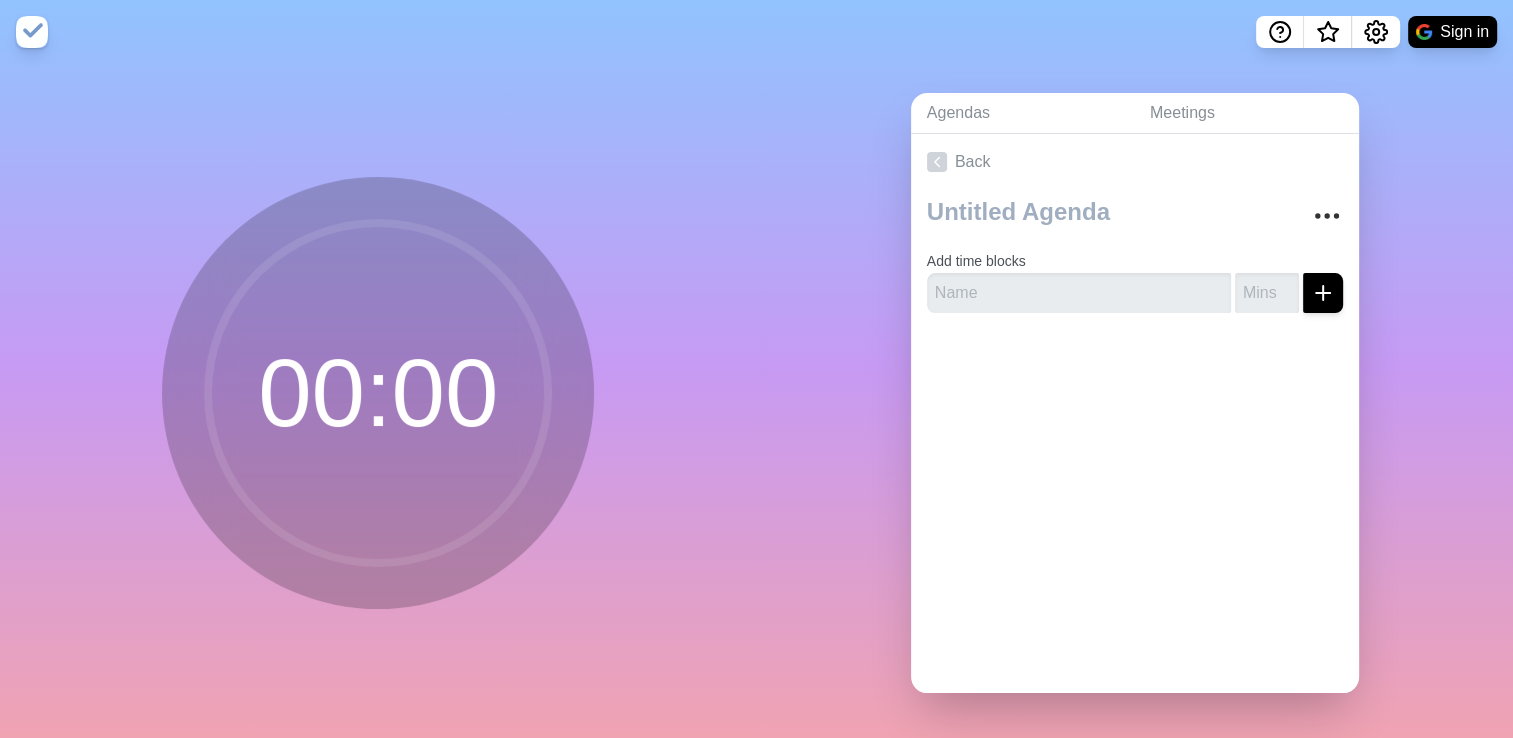 click on "Back                   Add time blocks" at bounding box center (1135, 413) 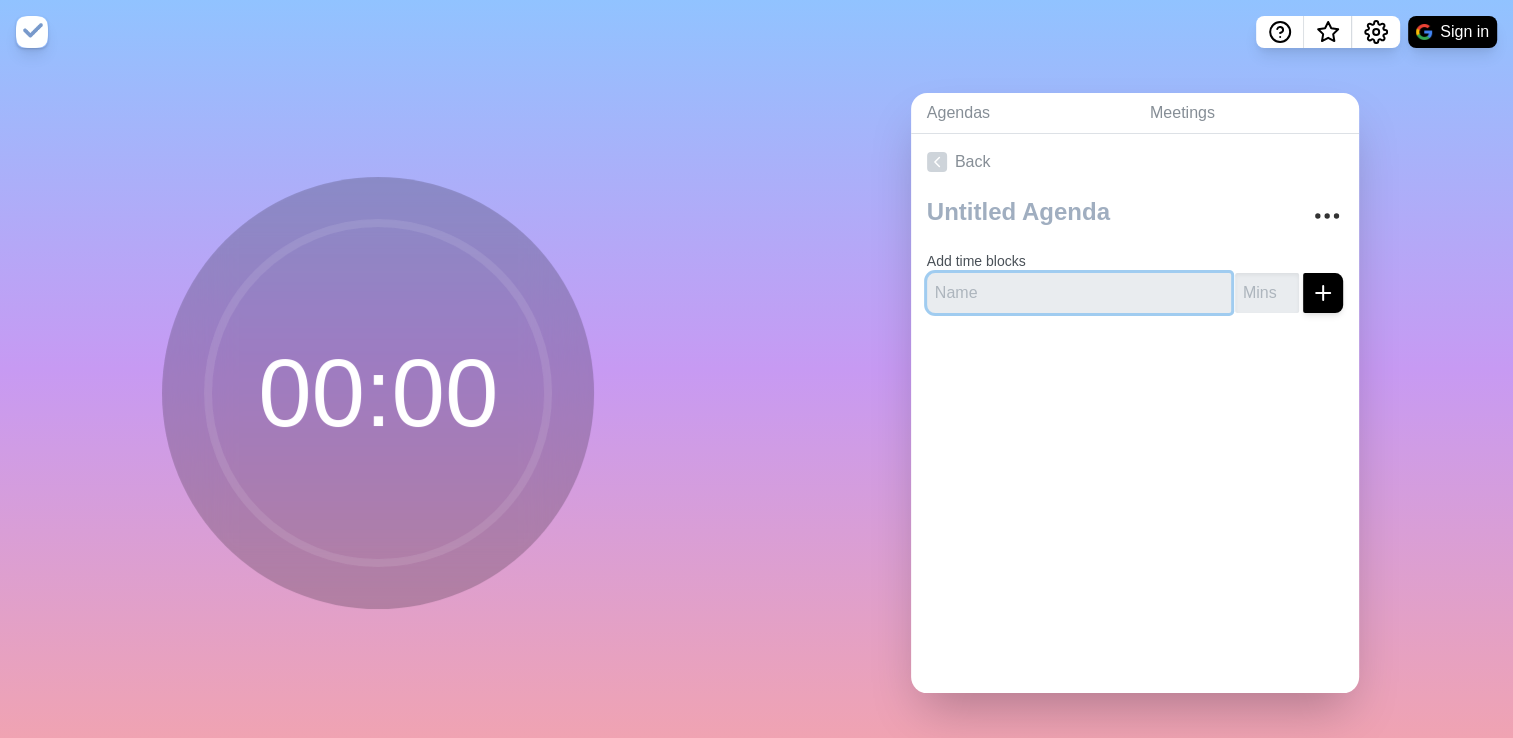 click at bounding box center [1079, 293] 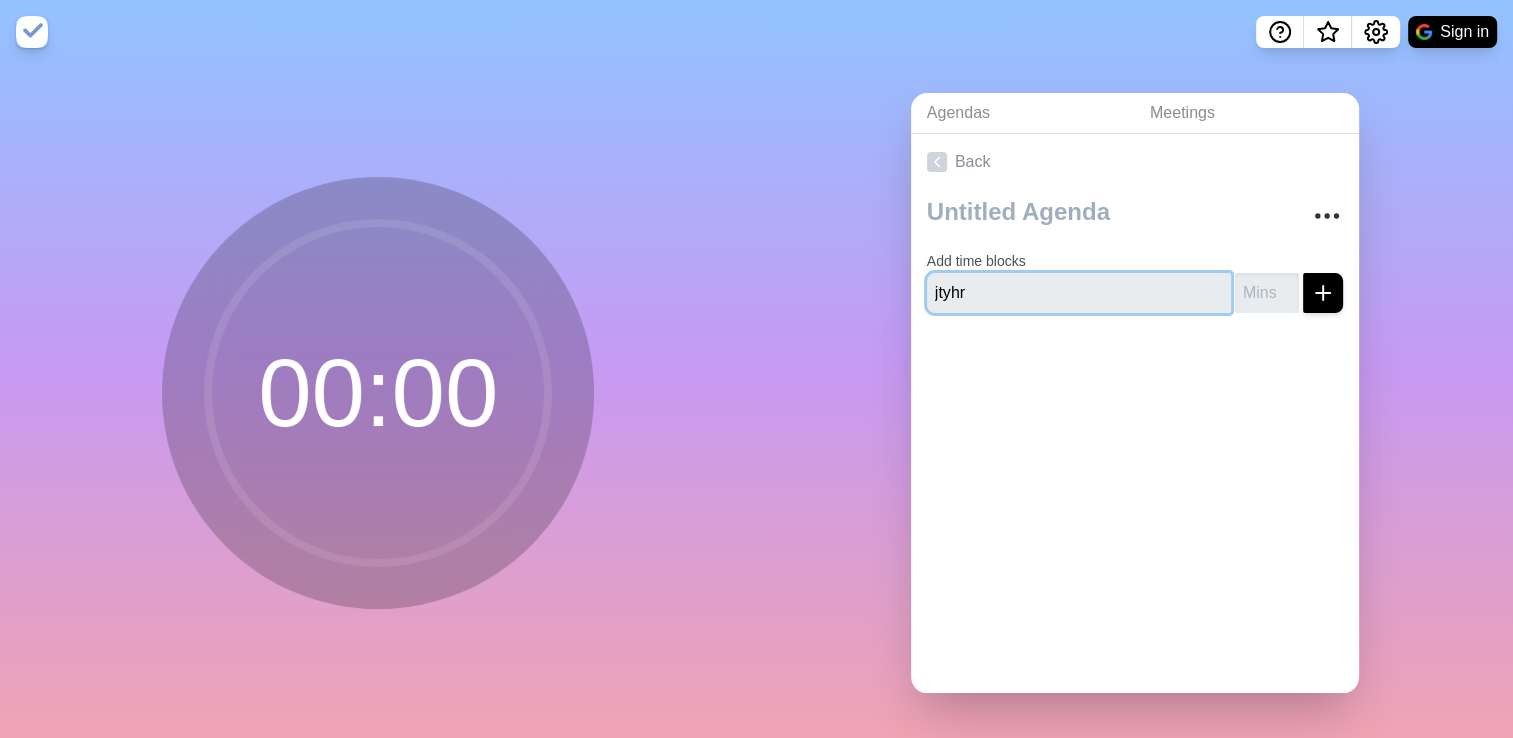 type on "jtyhr" 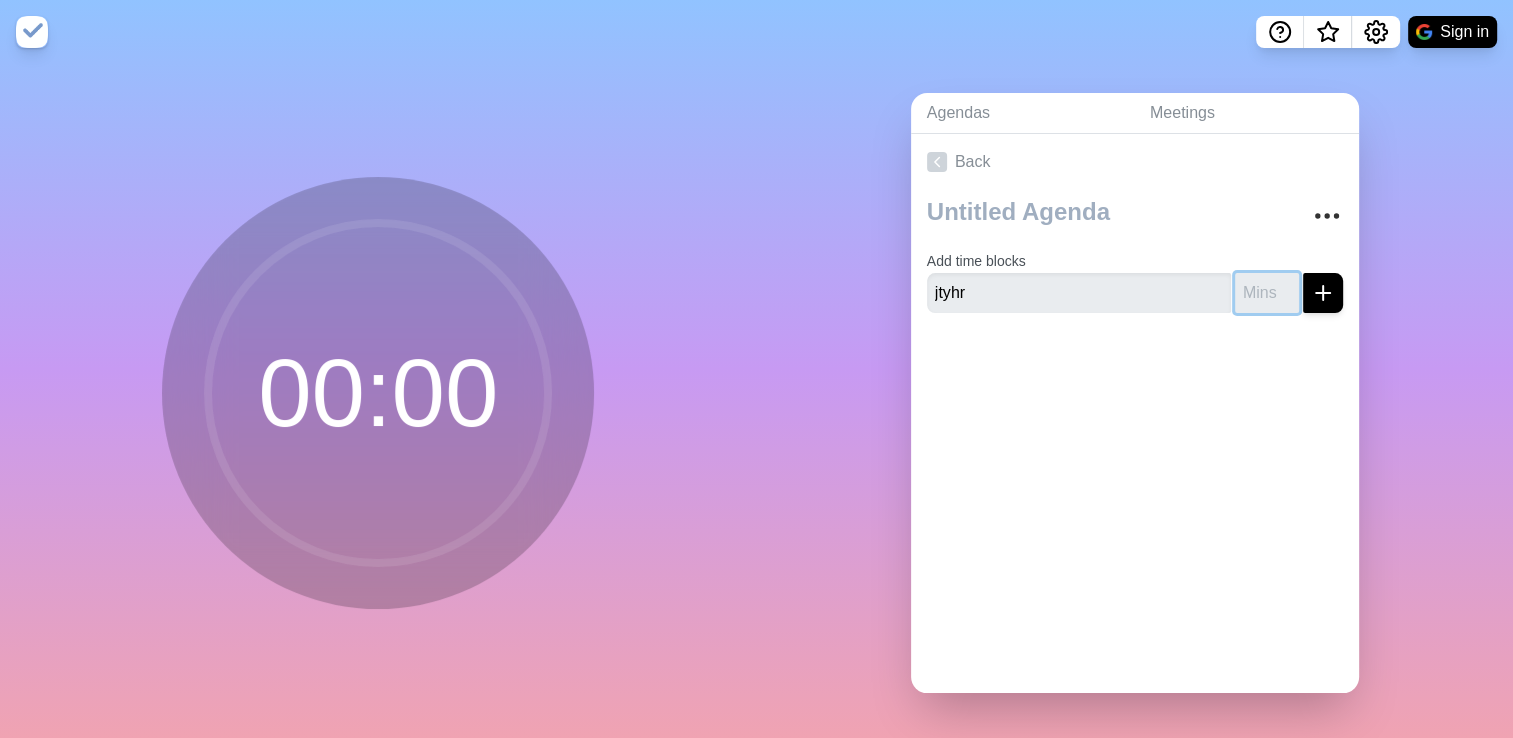 click at bounding box center (1267, 293) 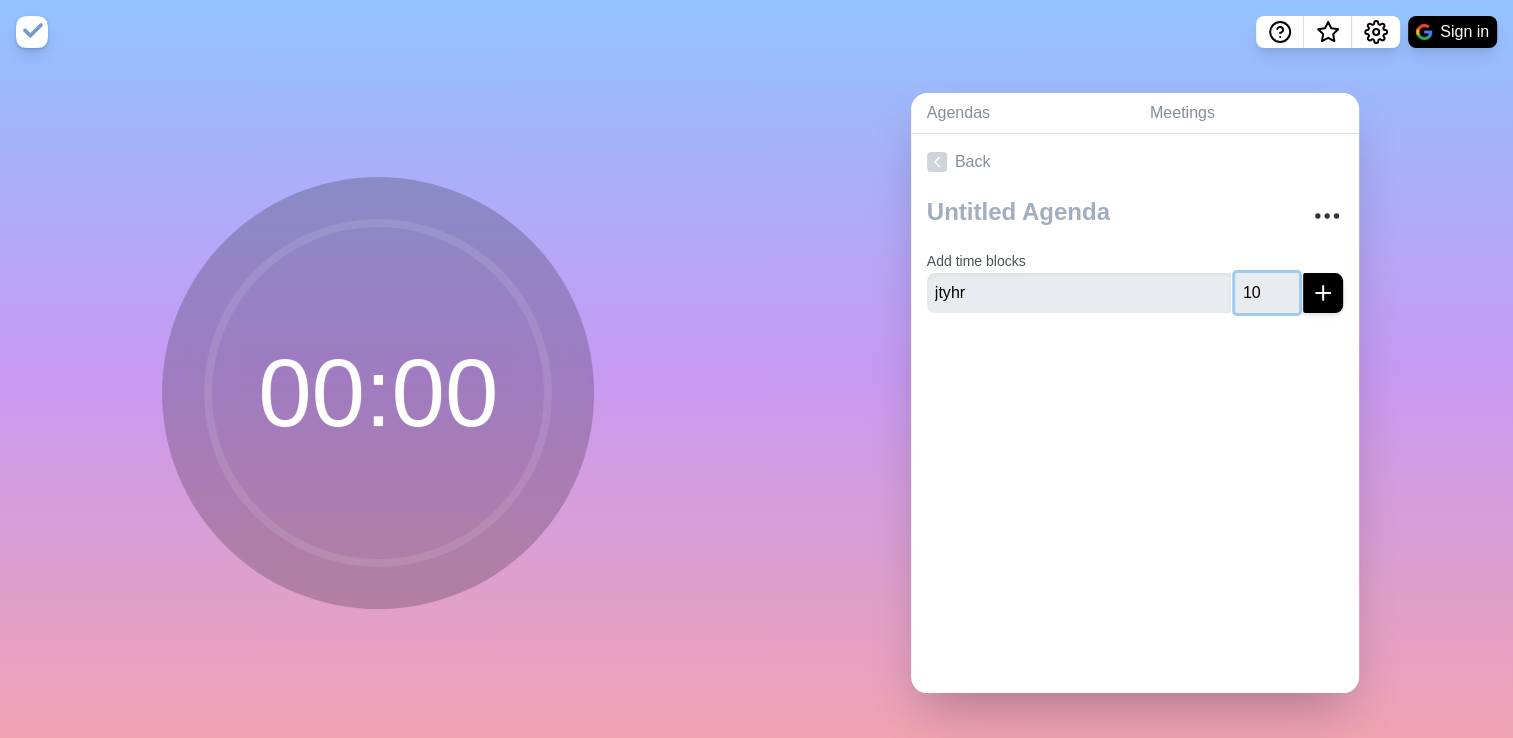 type on "10" 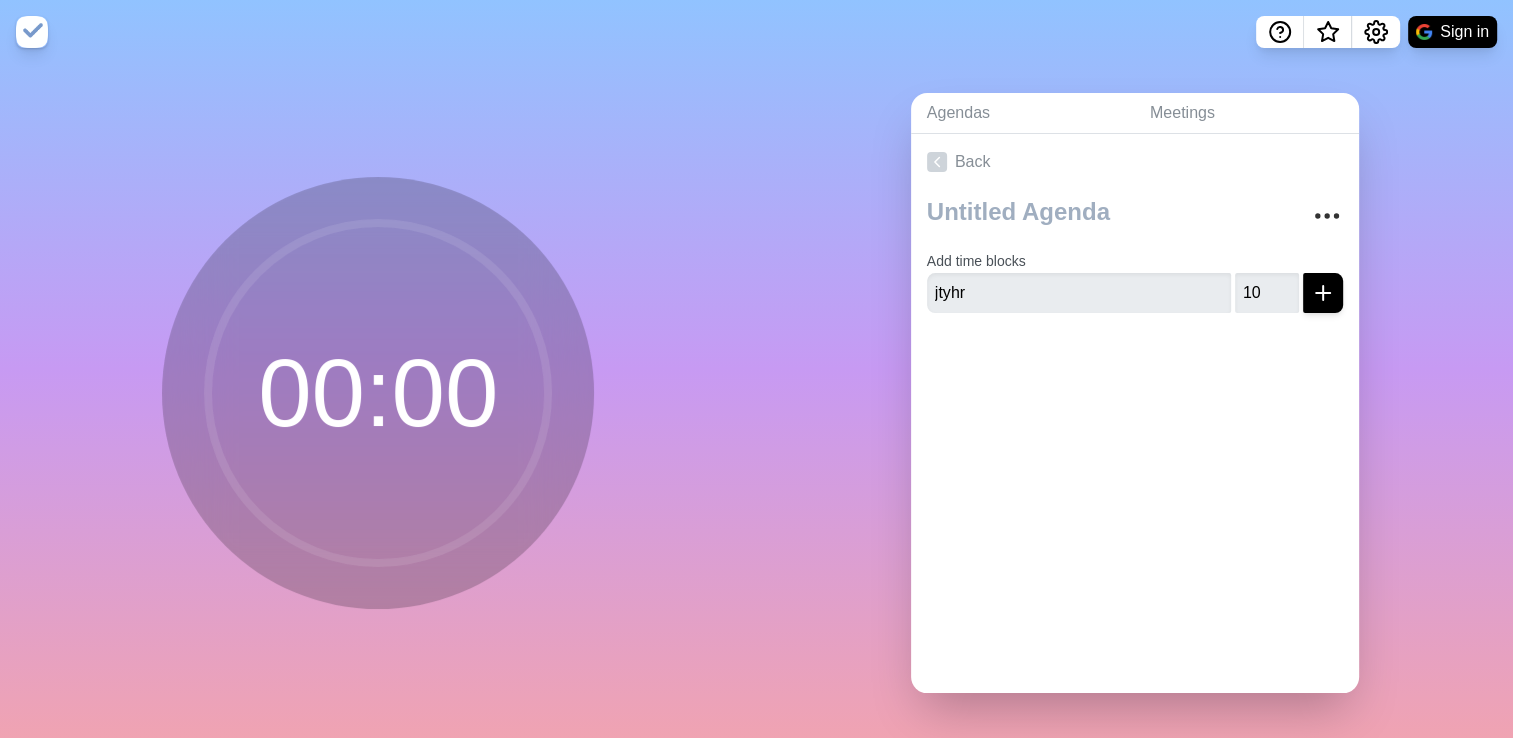 click 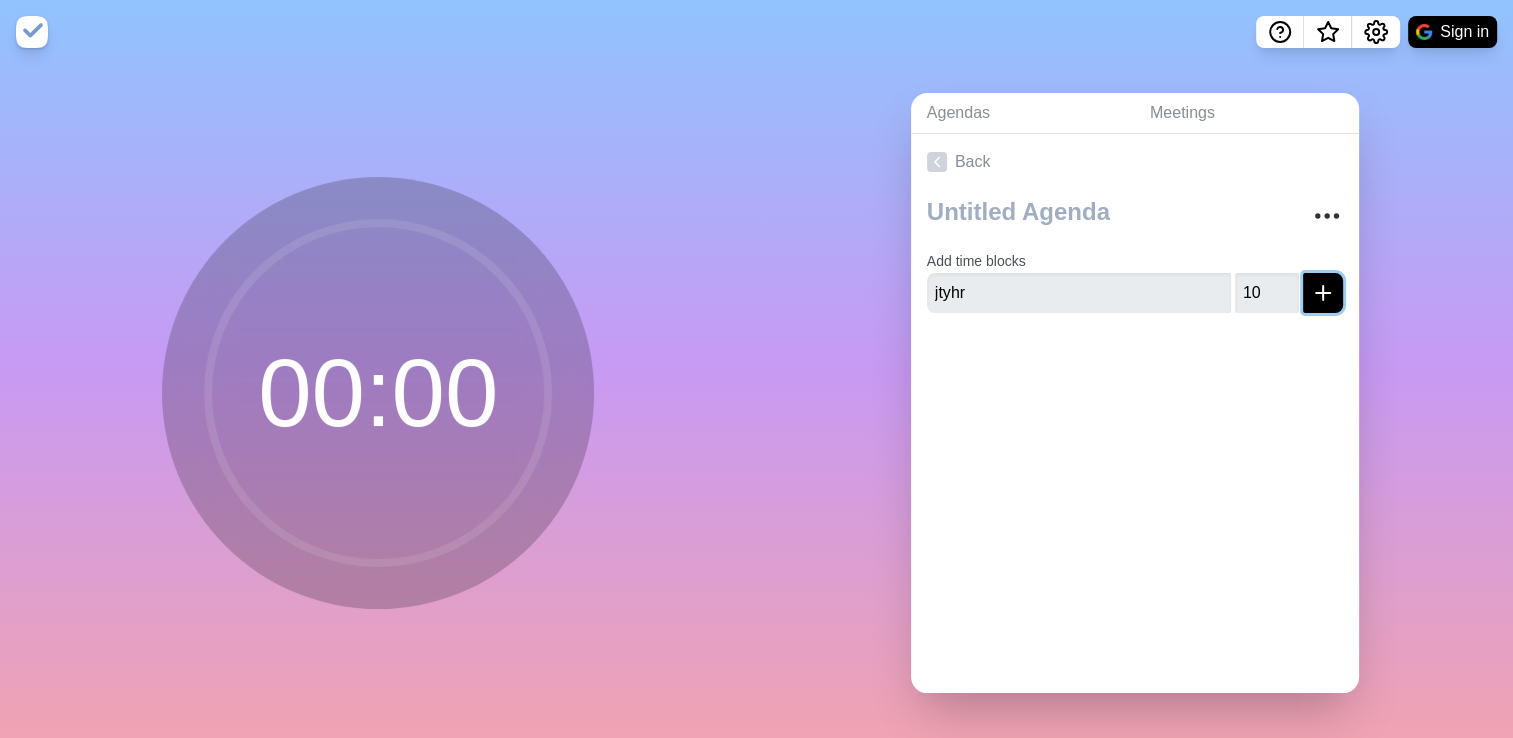 click 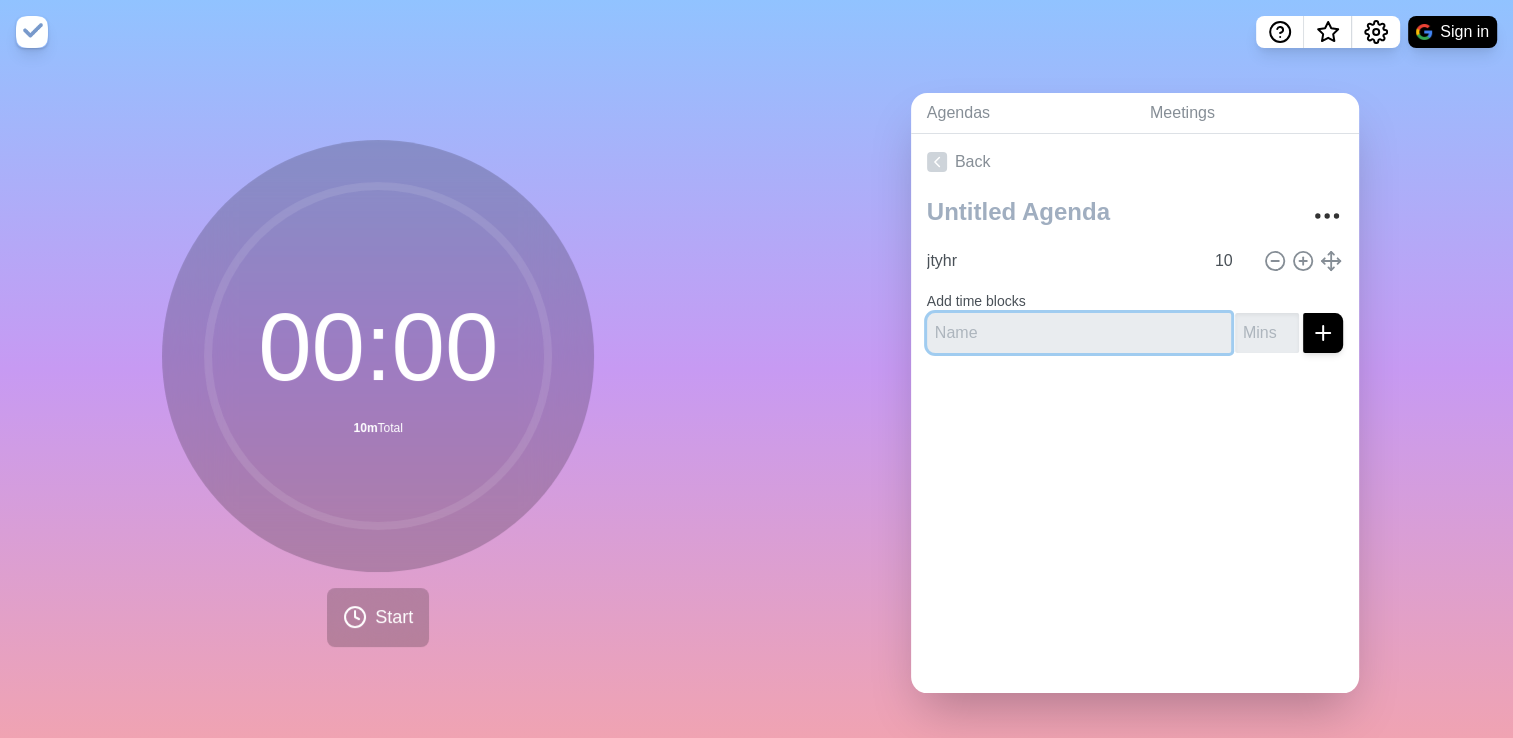 click at bounding box center (1079, 333) 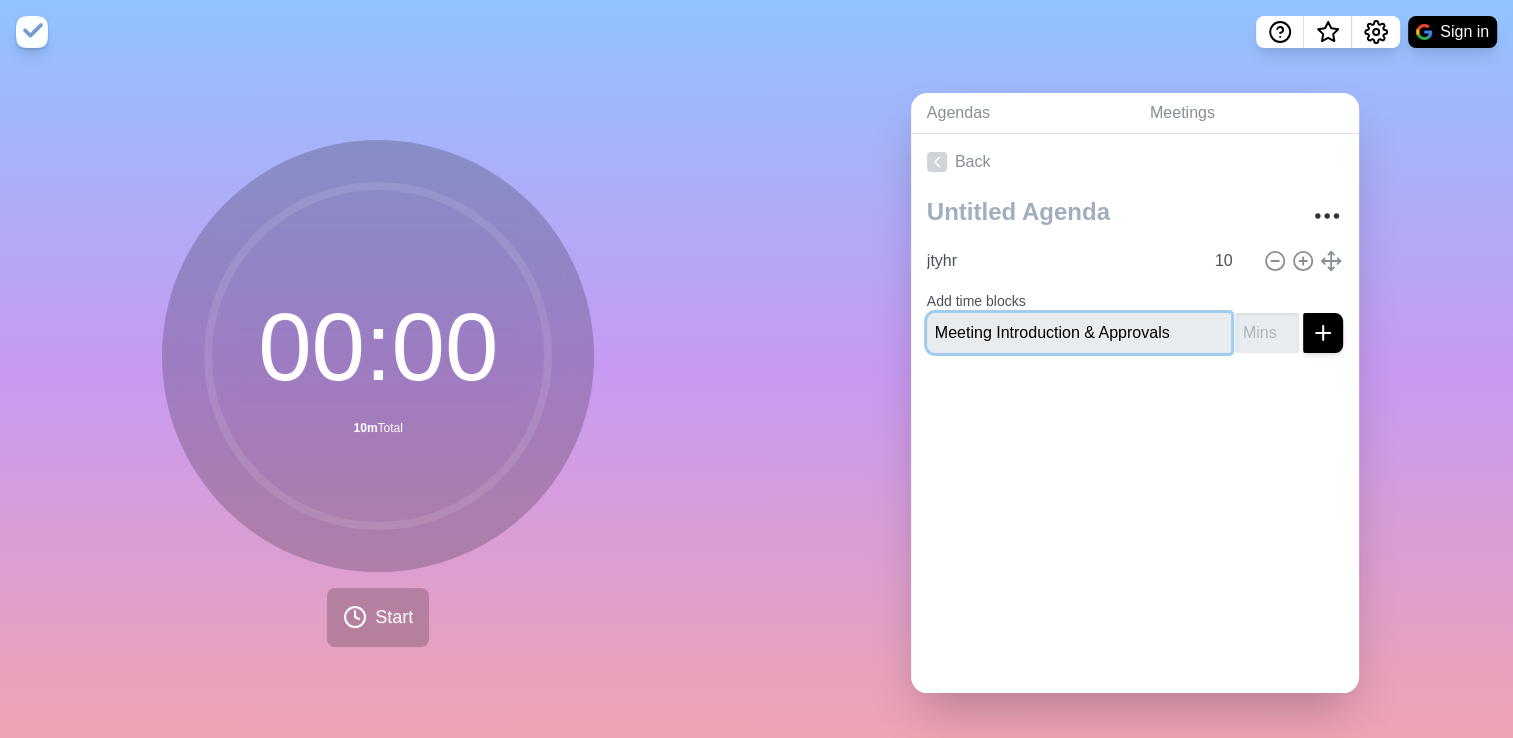 click at bounding box center (1323, 333) 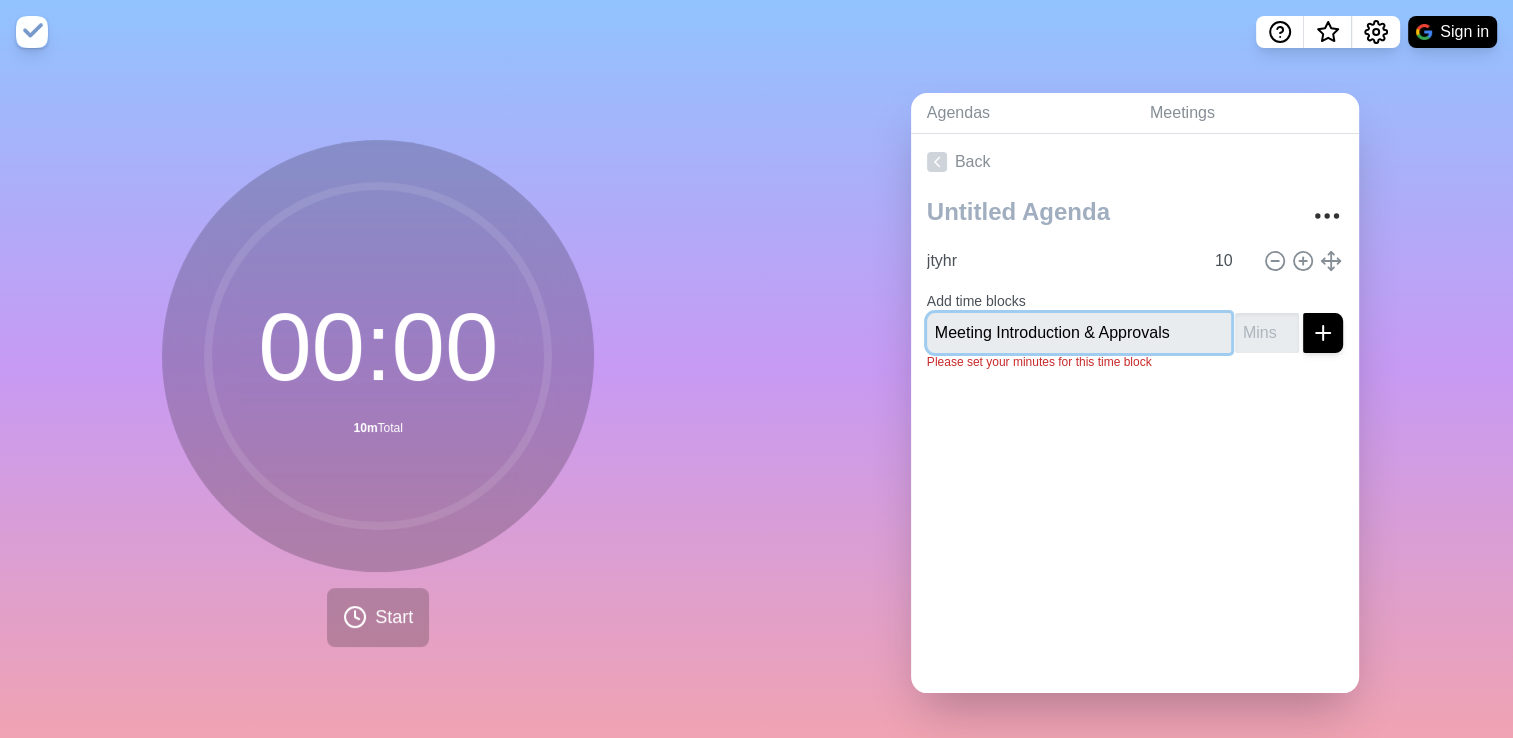 click on "Meeting Introduction & Approvals" at bounding box center [1079, 333] 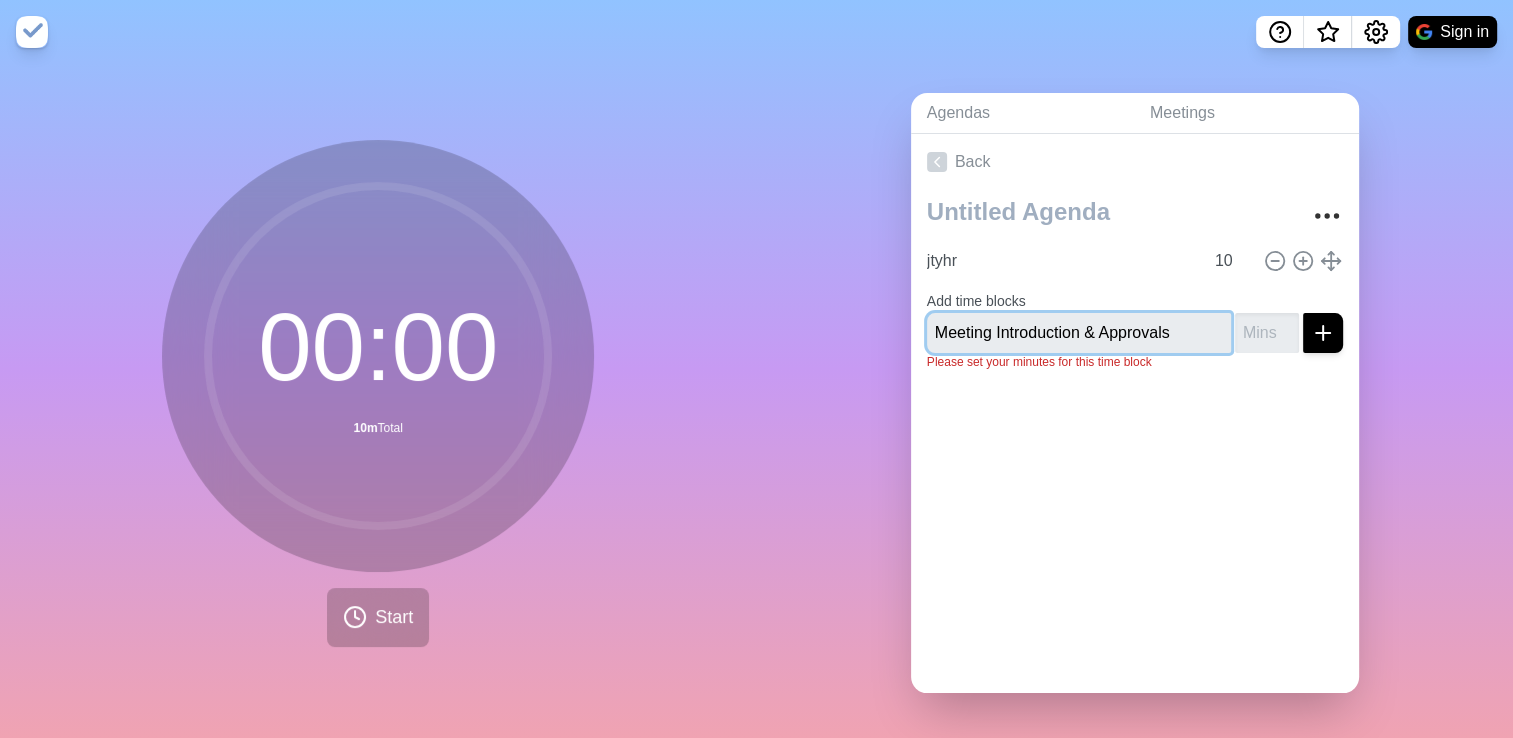 click on "Meeting Introduction & Approvals" at bounding box center [1079, 333] 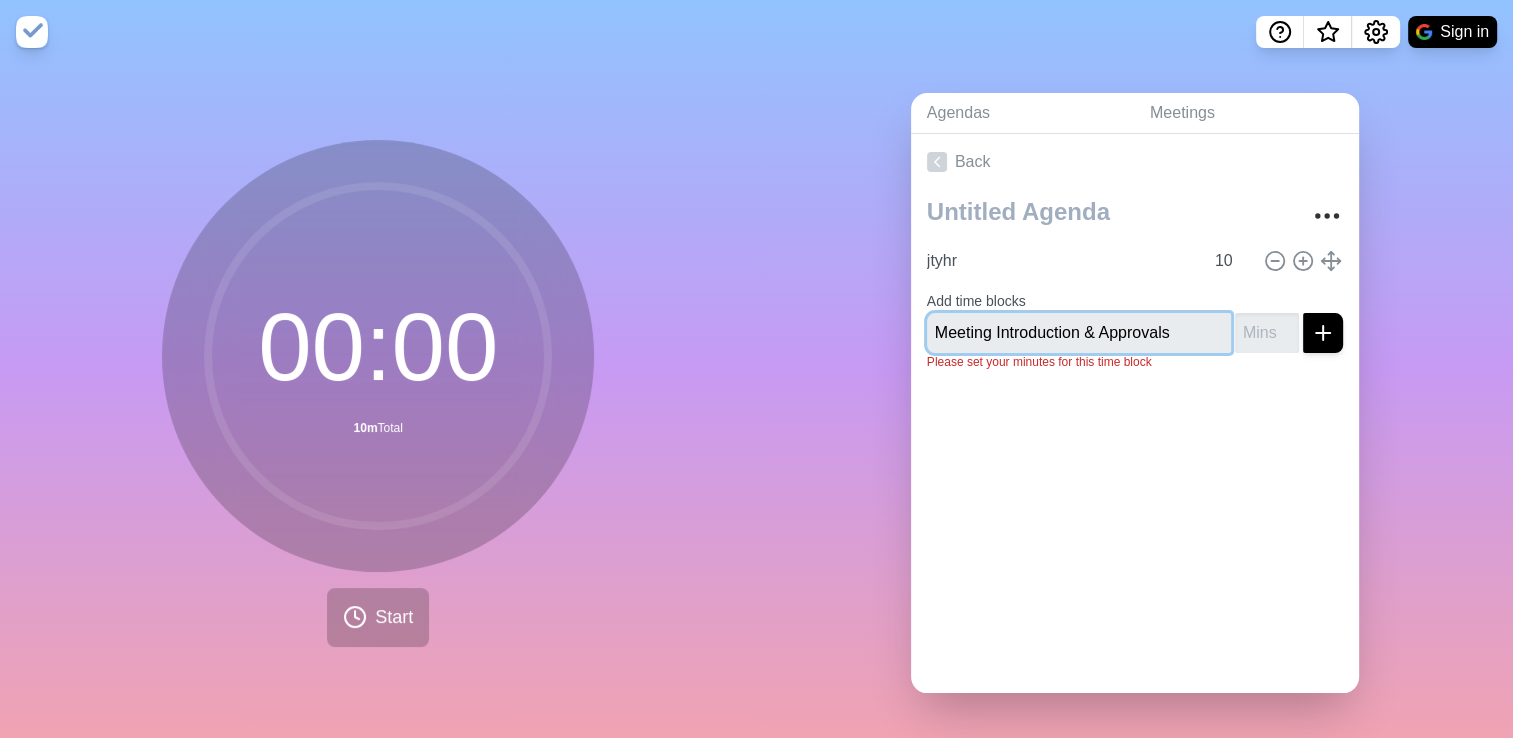 click on "Meeting Introduction & Approvals" at bounding box center (1079, 333) 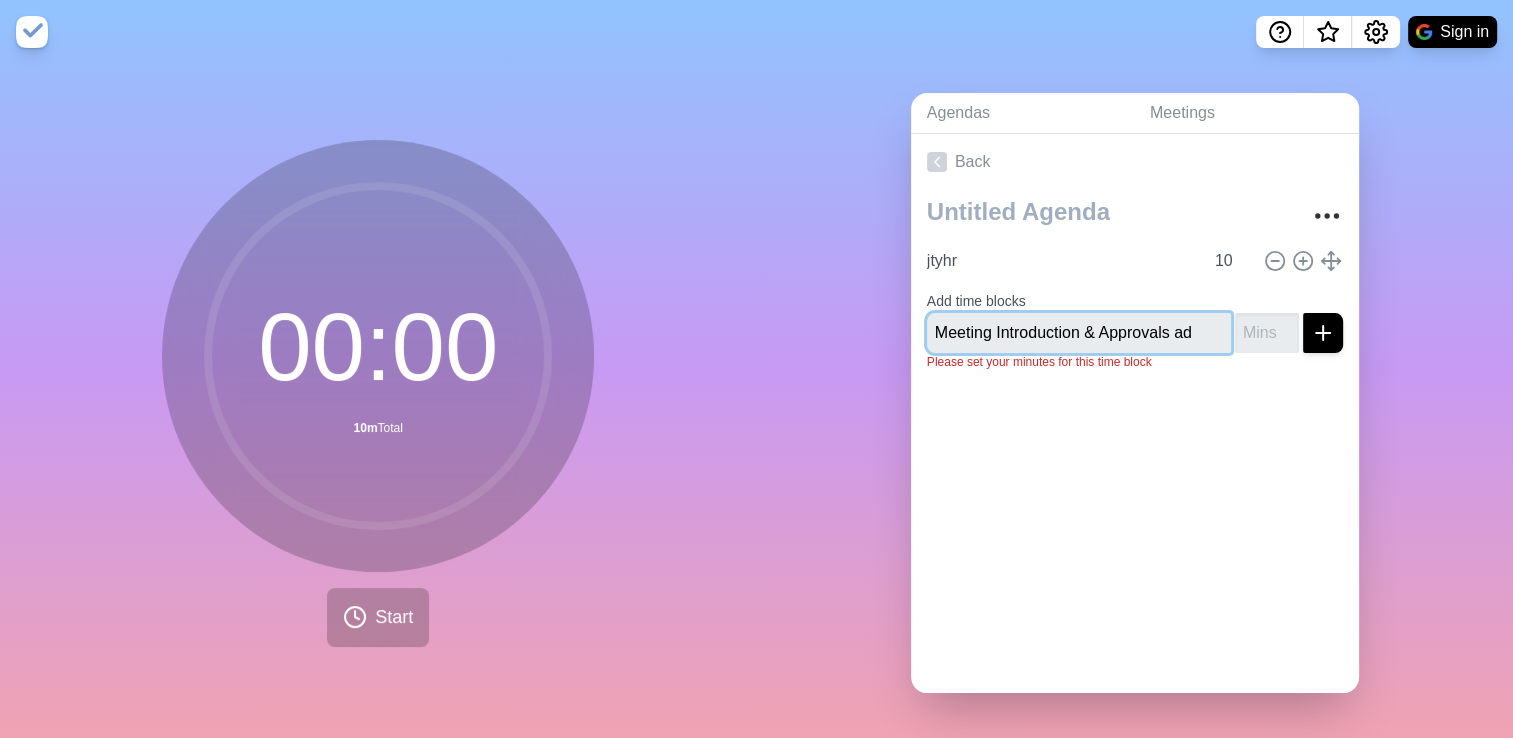 paste on "Actions from Previous Meeting" 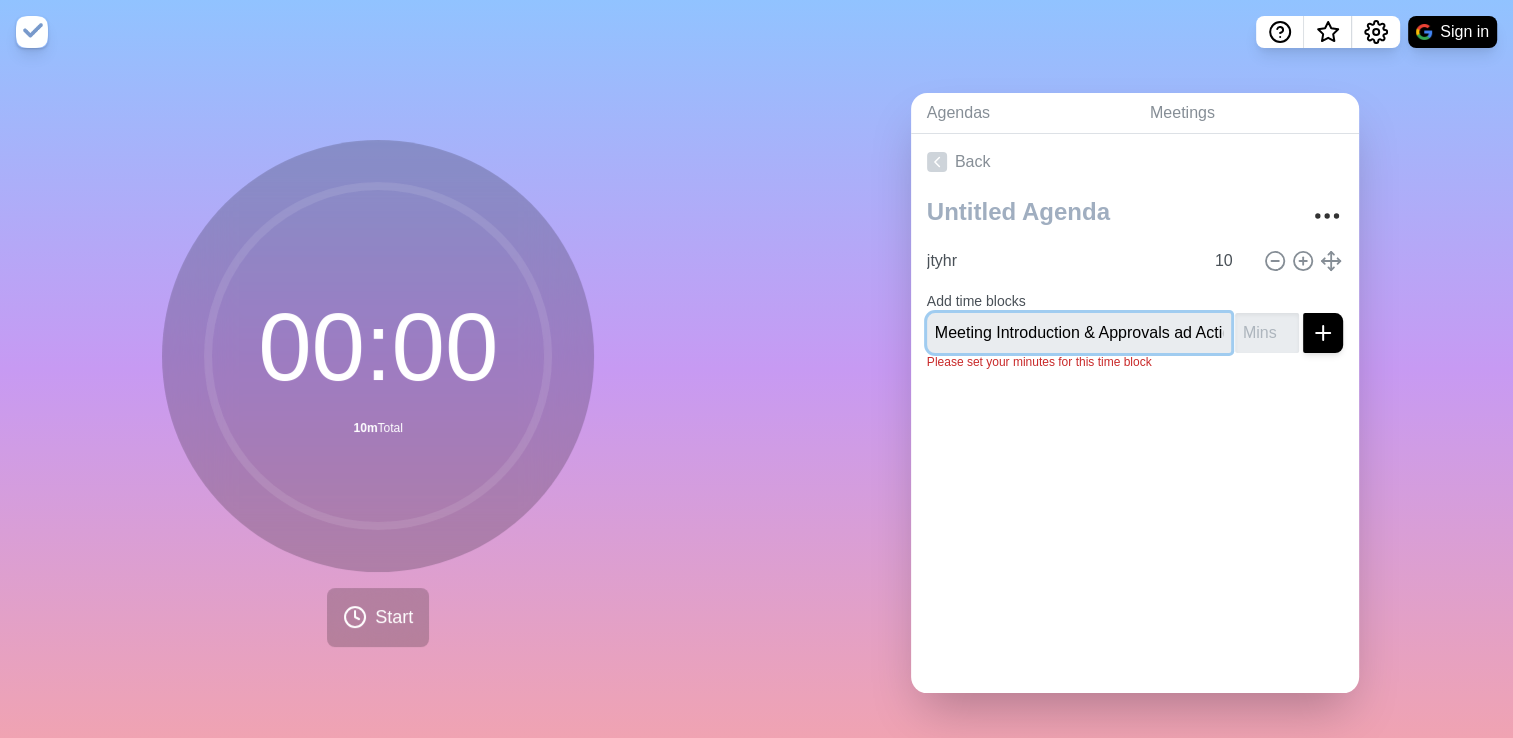 scroll, scrollTop: 0, scrollLeft: 212, axis: horizontal 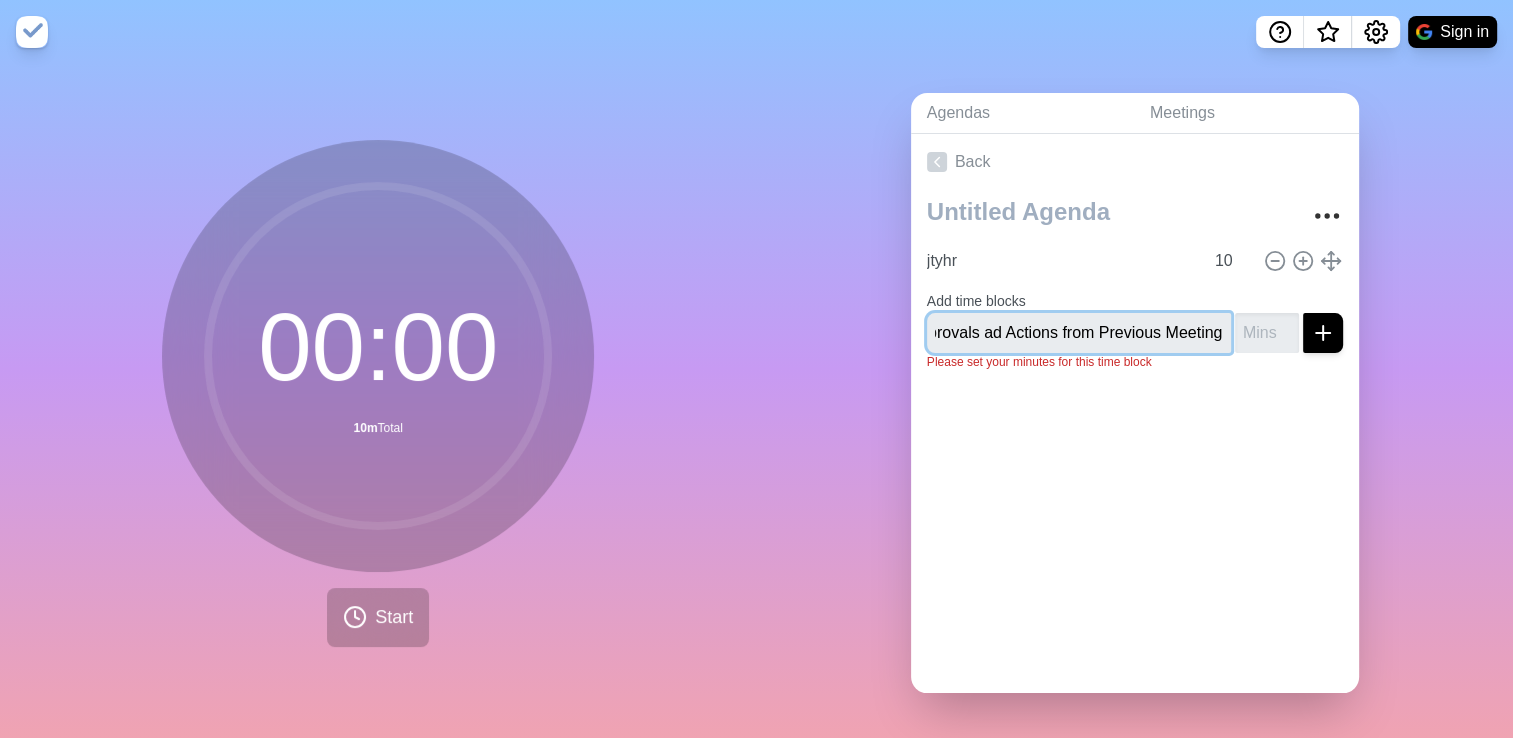 click on "Meeting Introduction & Approvals ad Actions from Previous Meeting" at bounding box center (1079, 333) 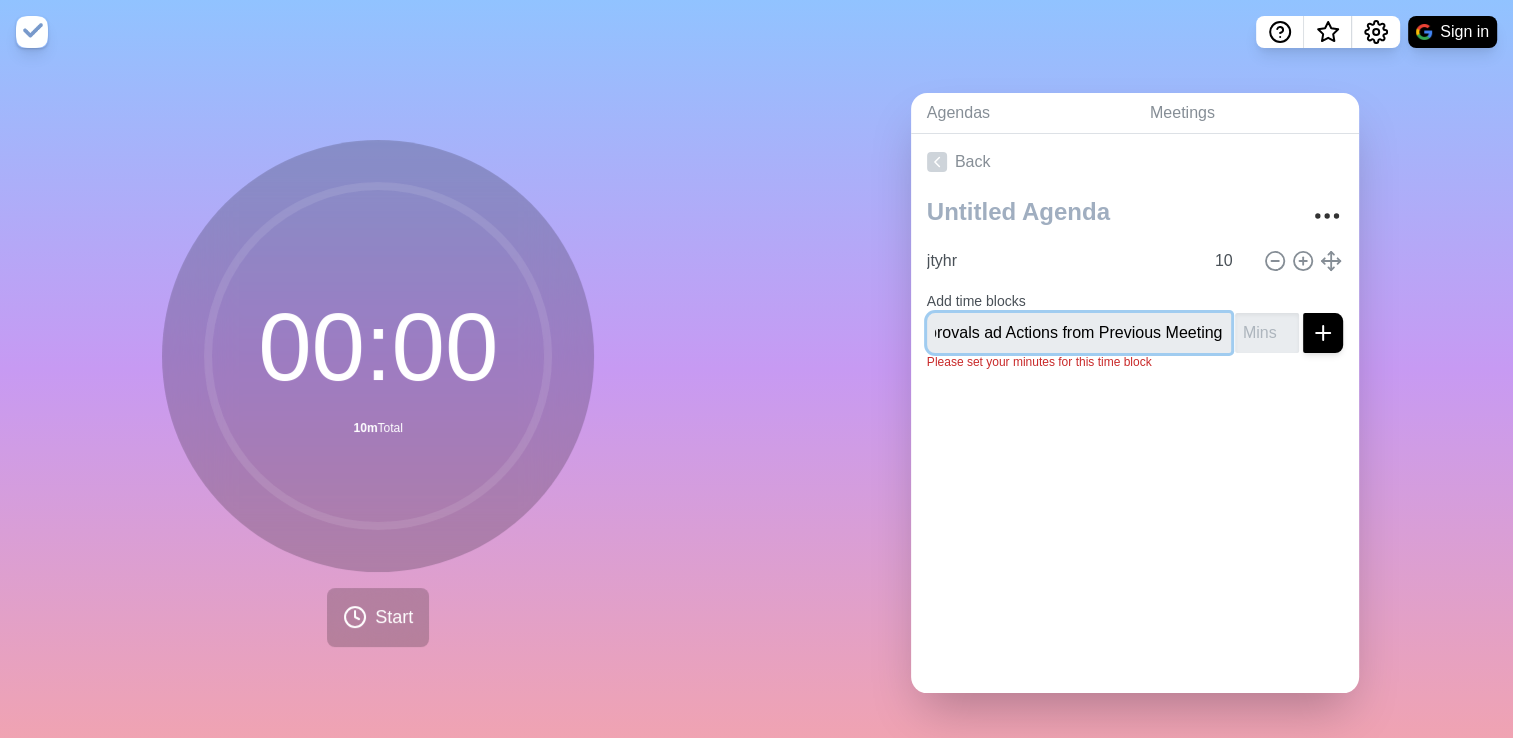click on "Meeting Introduction & Approvals ad Actions from Previous Meeting" at bounding box center (1079, 333) 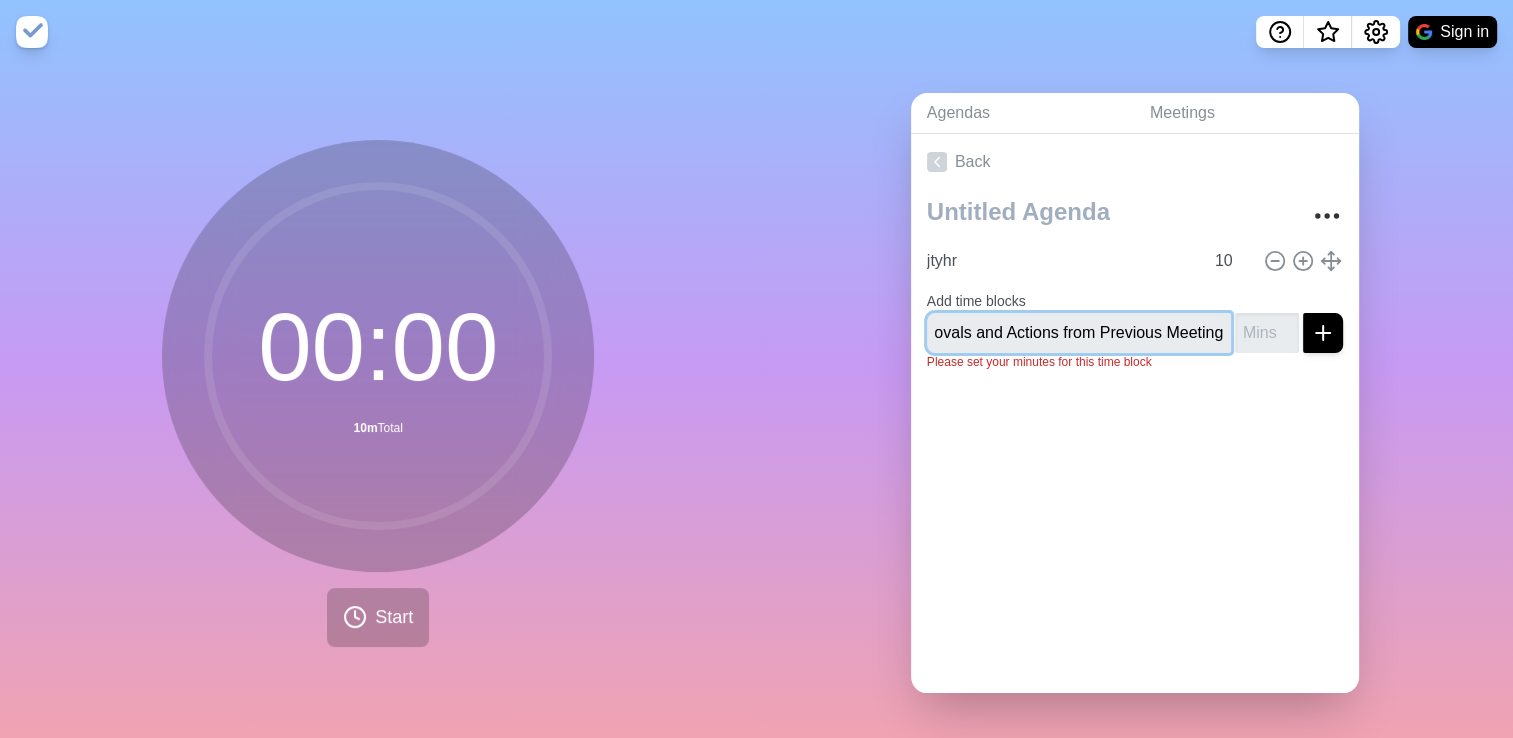 type on "Meeting Introduction & Approvals and Actions from Previous Meeting" 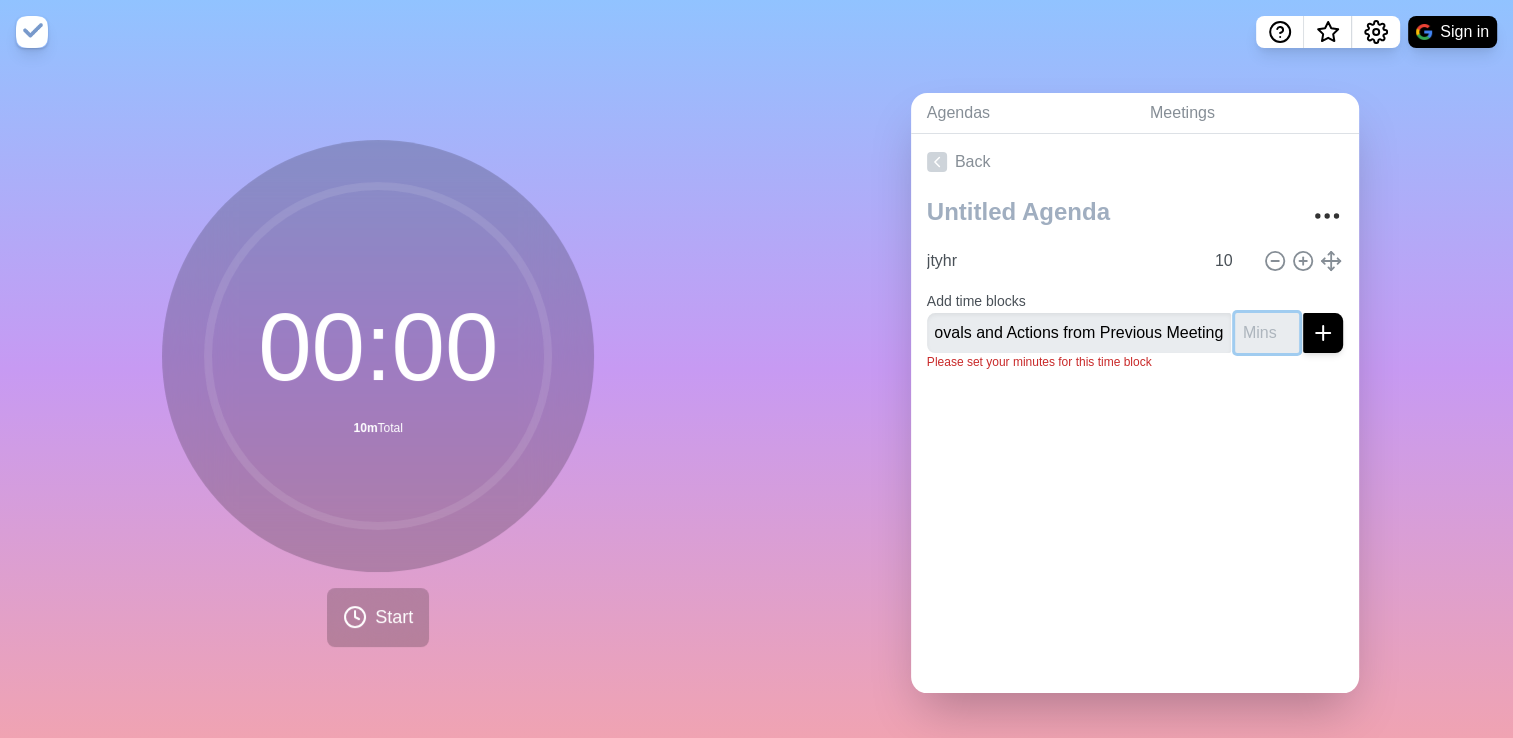 scroll, scrollTop: 0, scrollLeft: 0, axis: both 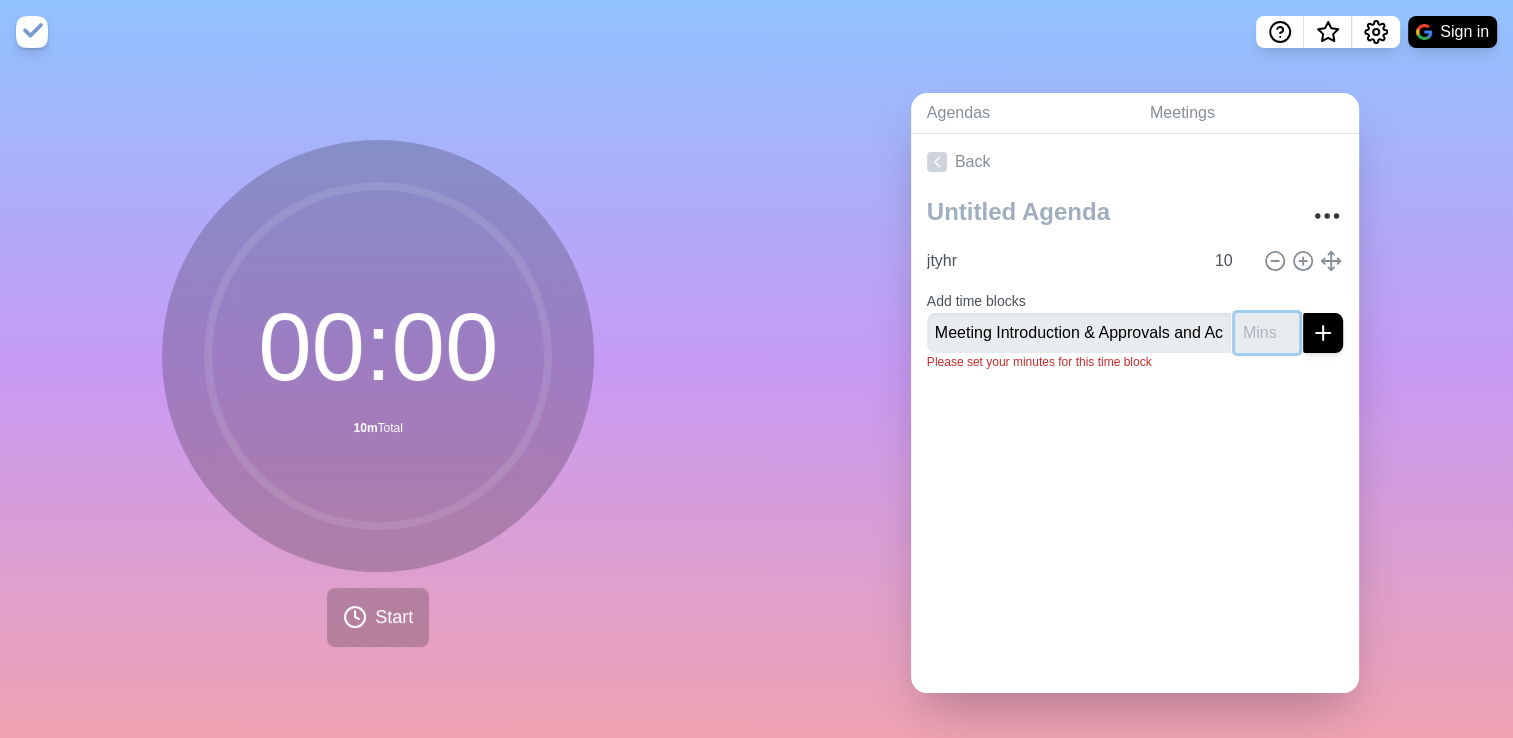 click at bounding box center (1267, 333) 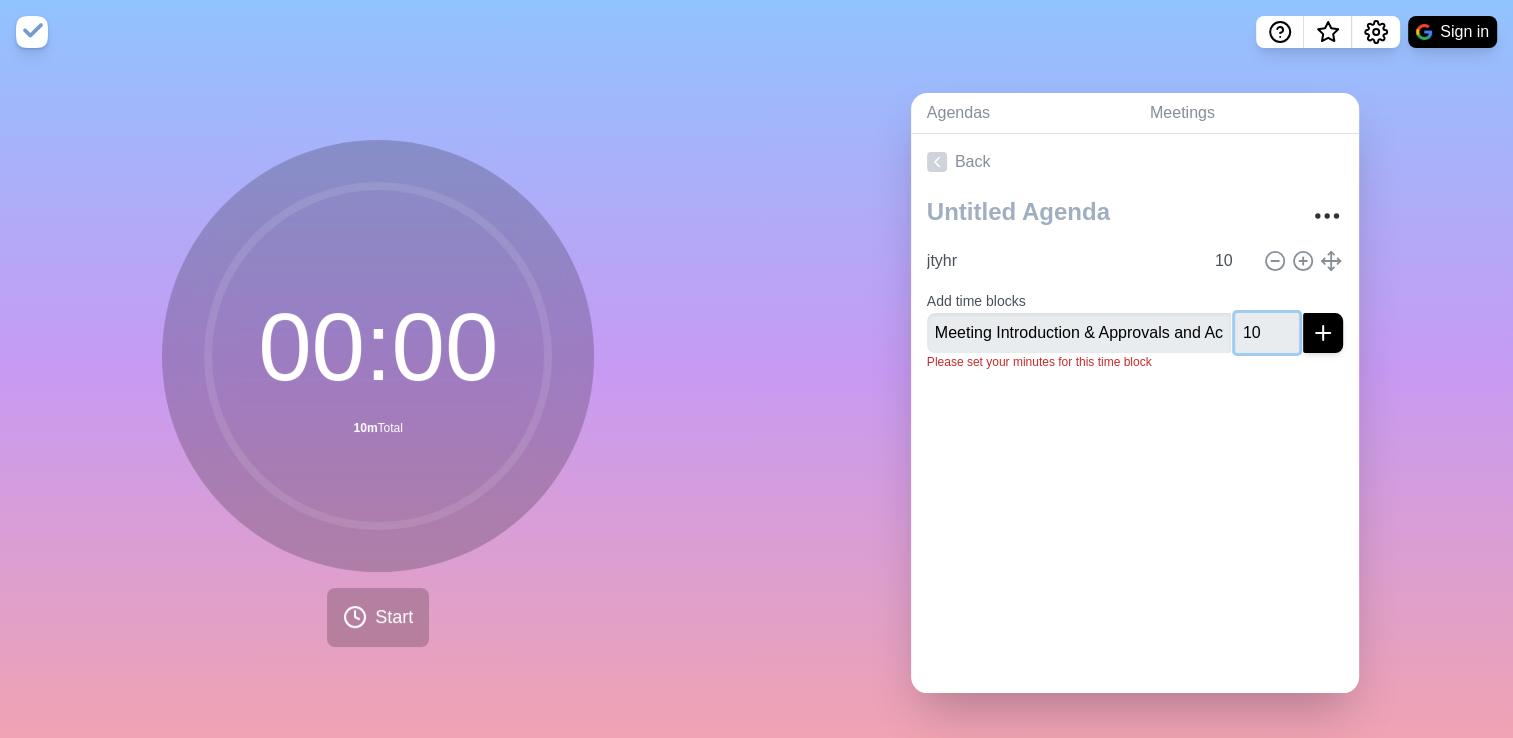 type on "10" 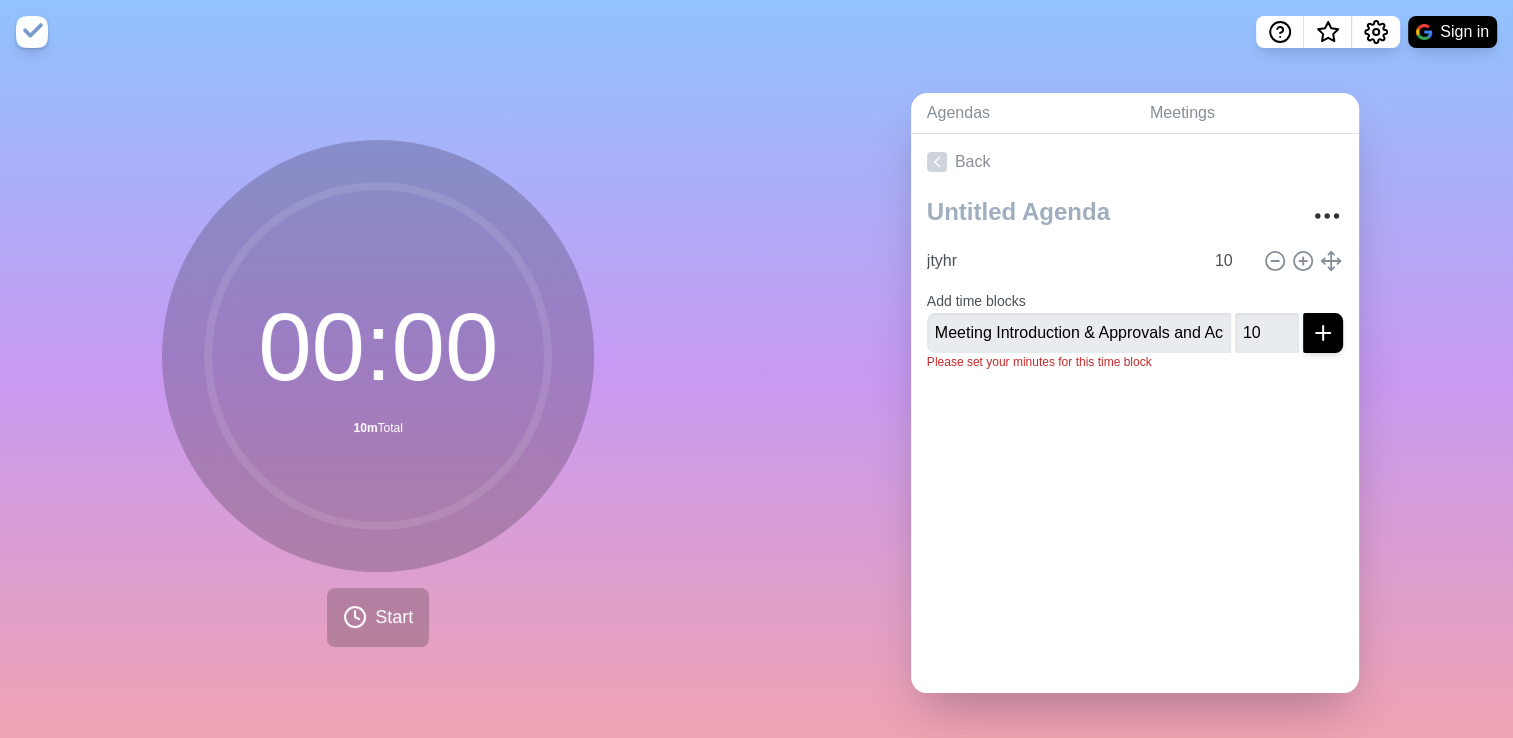click on "Back               jtyhr   10           Add time blocks   Meeting Introduction & Approvals and Actions from Previous Meeting   10     Please set your minutes for this time block" at bounding box center [1135, 413] 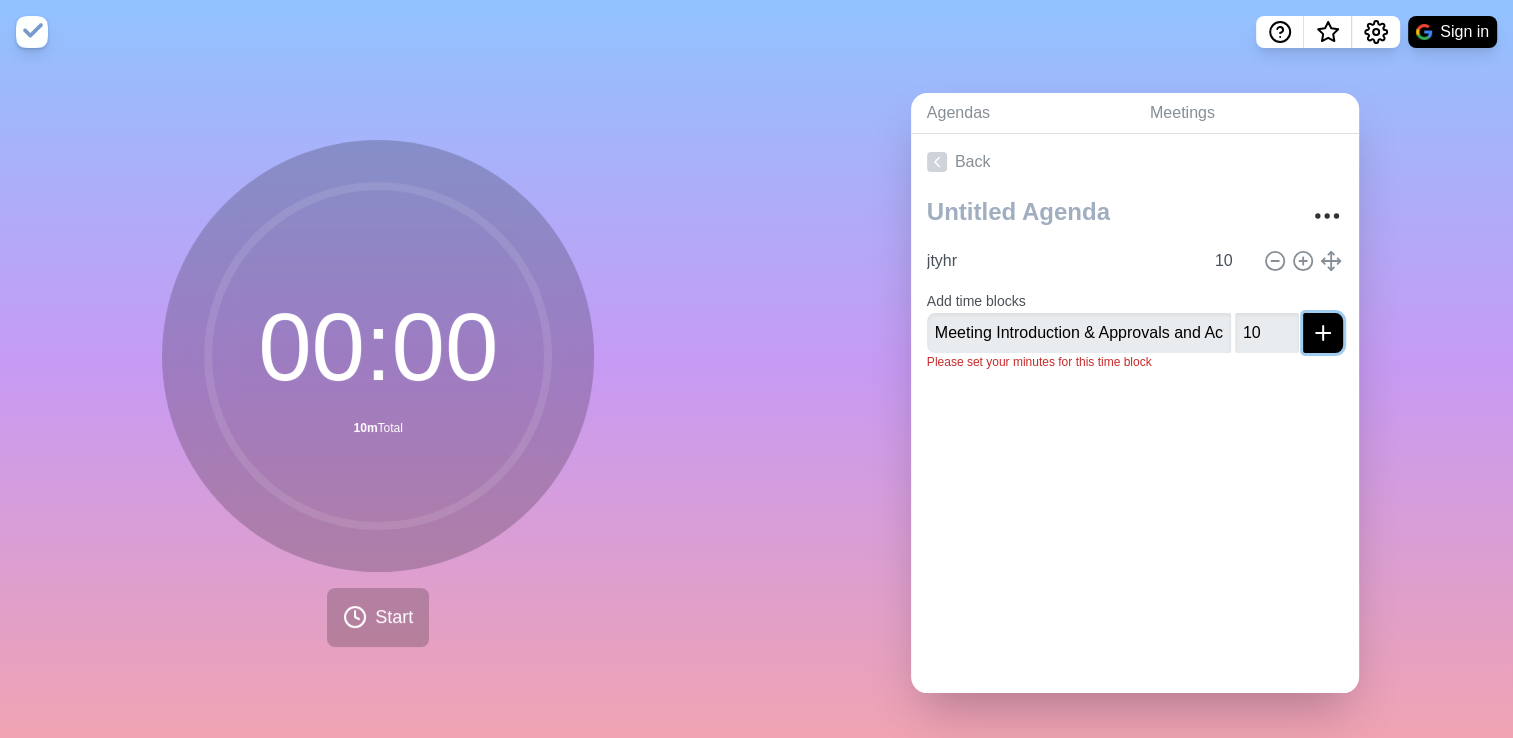 click 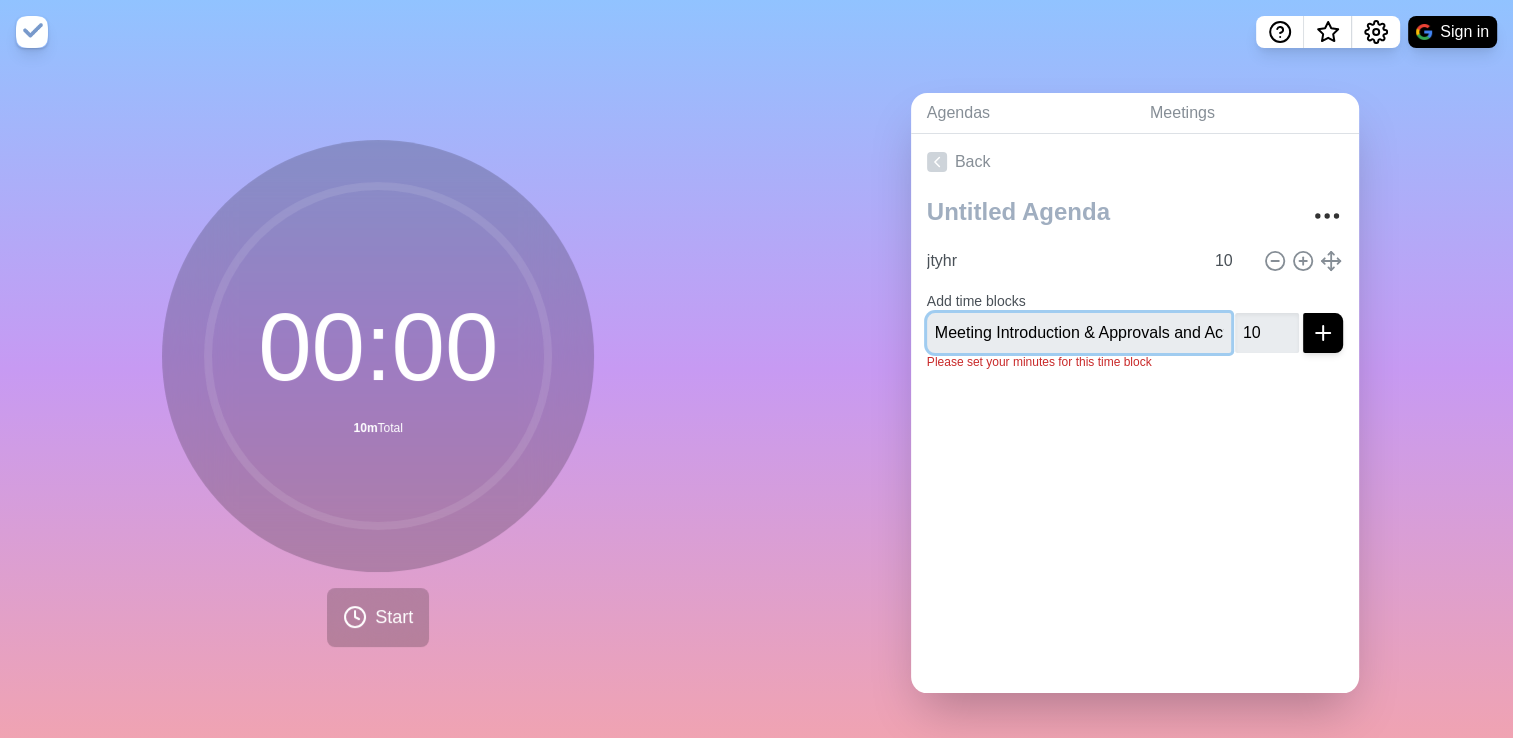 type 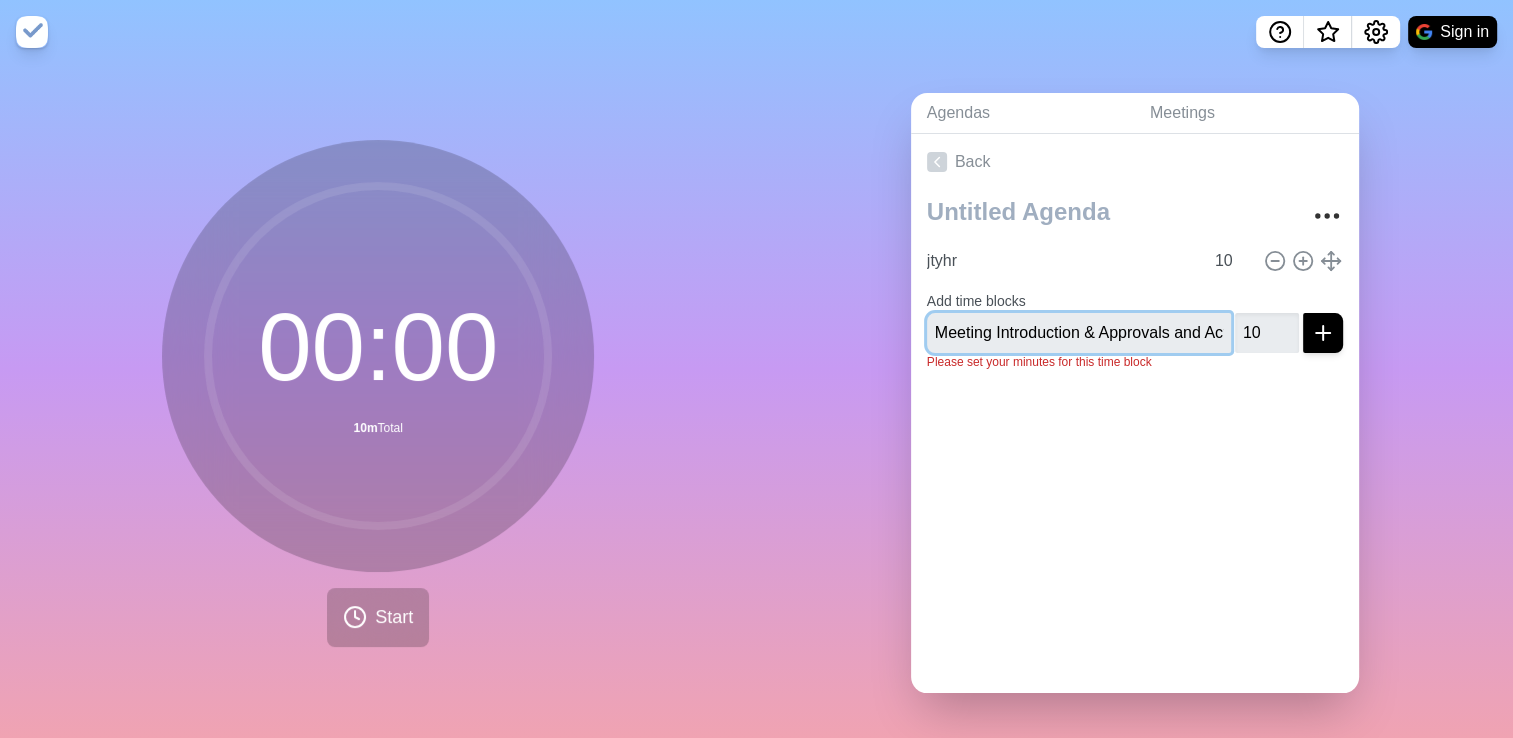 type 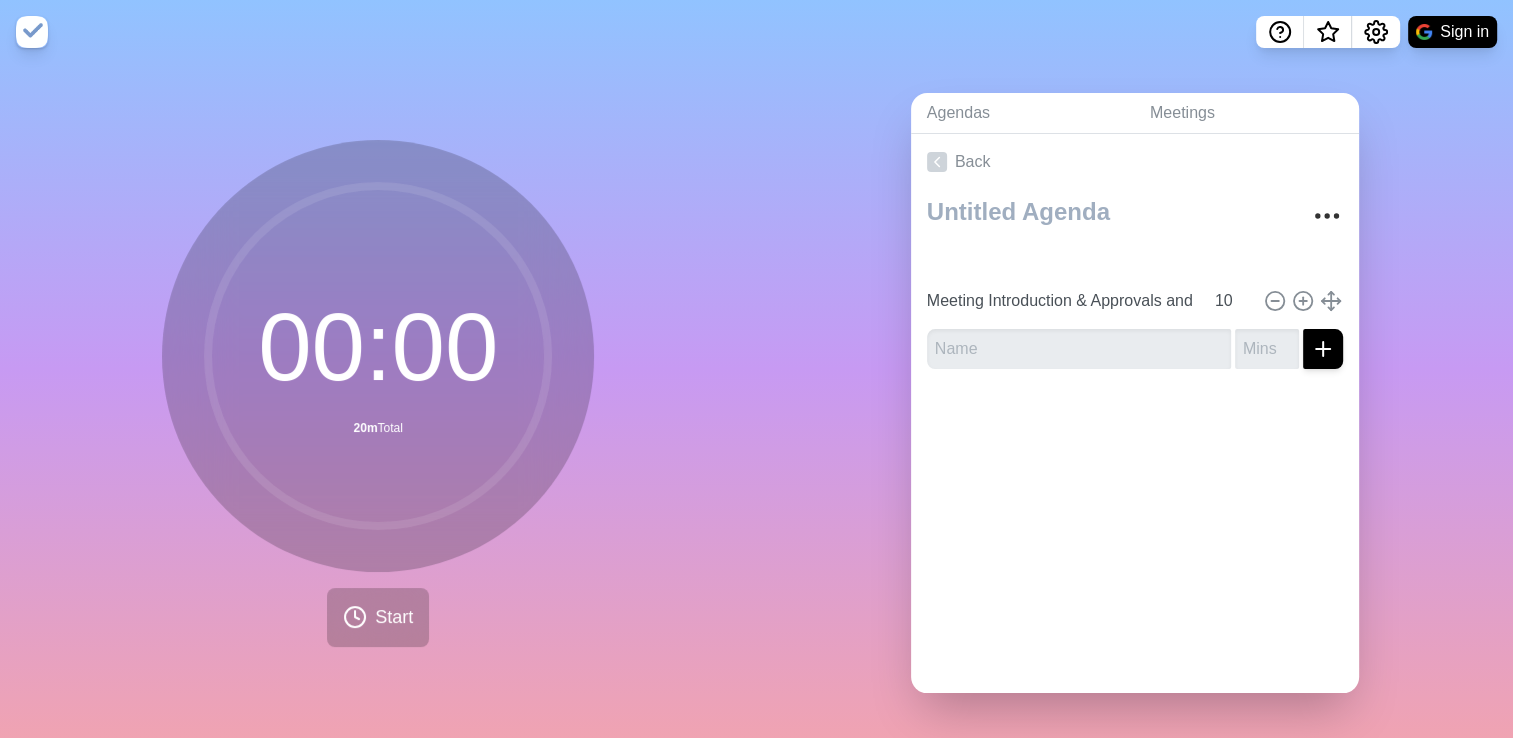 type 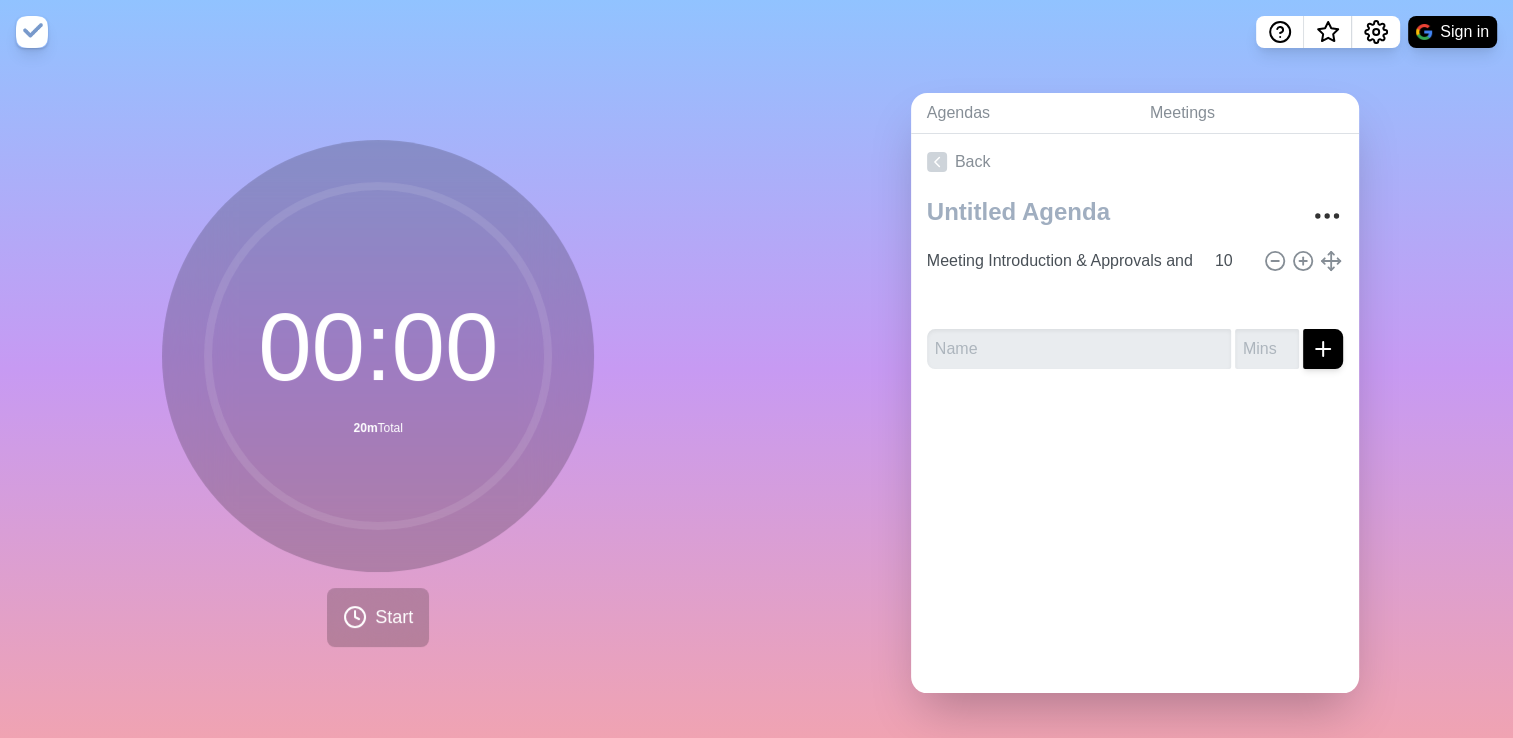 type on "jtyhr" 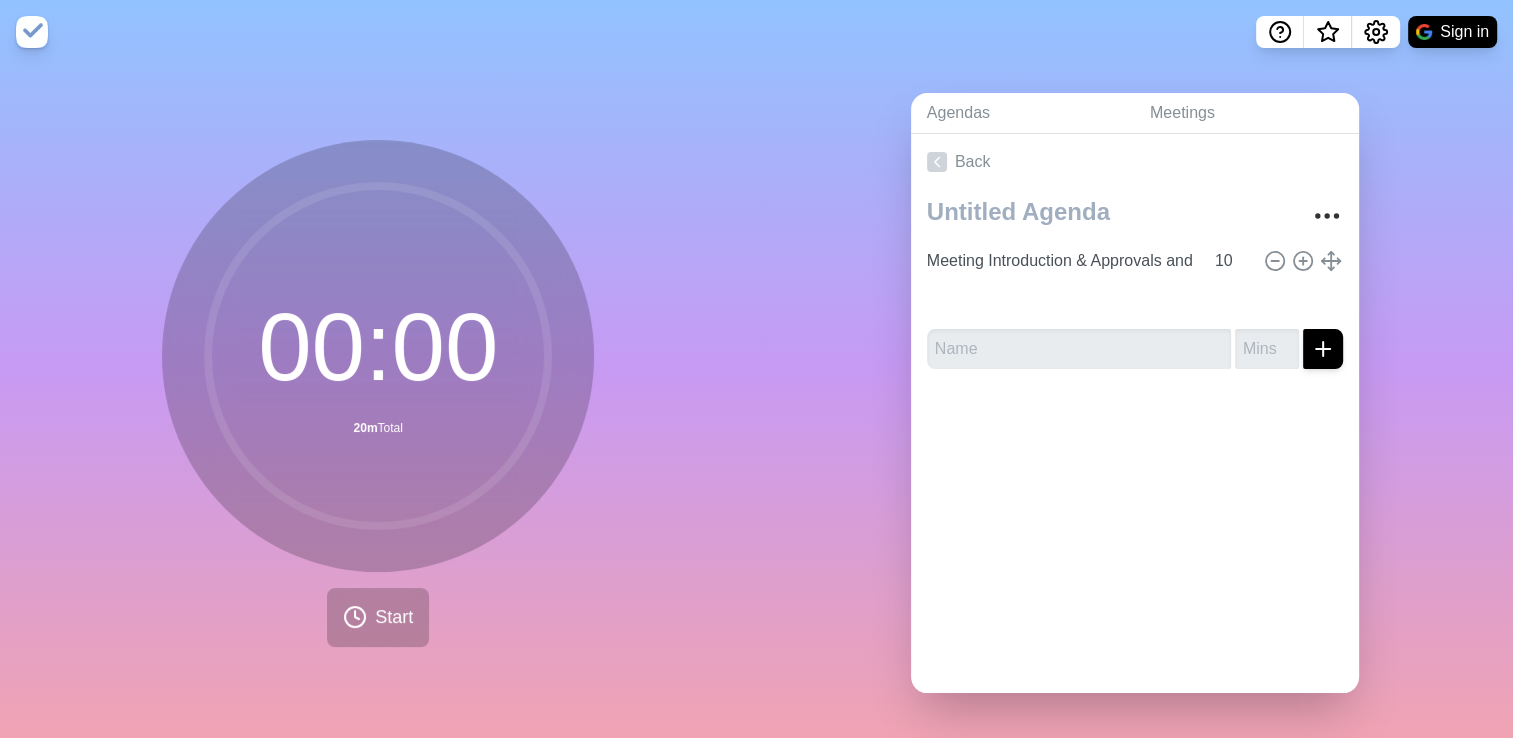 type on "Meeting Introduction & Approvals and Actions from Previous Meeting" 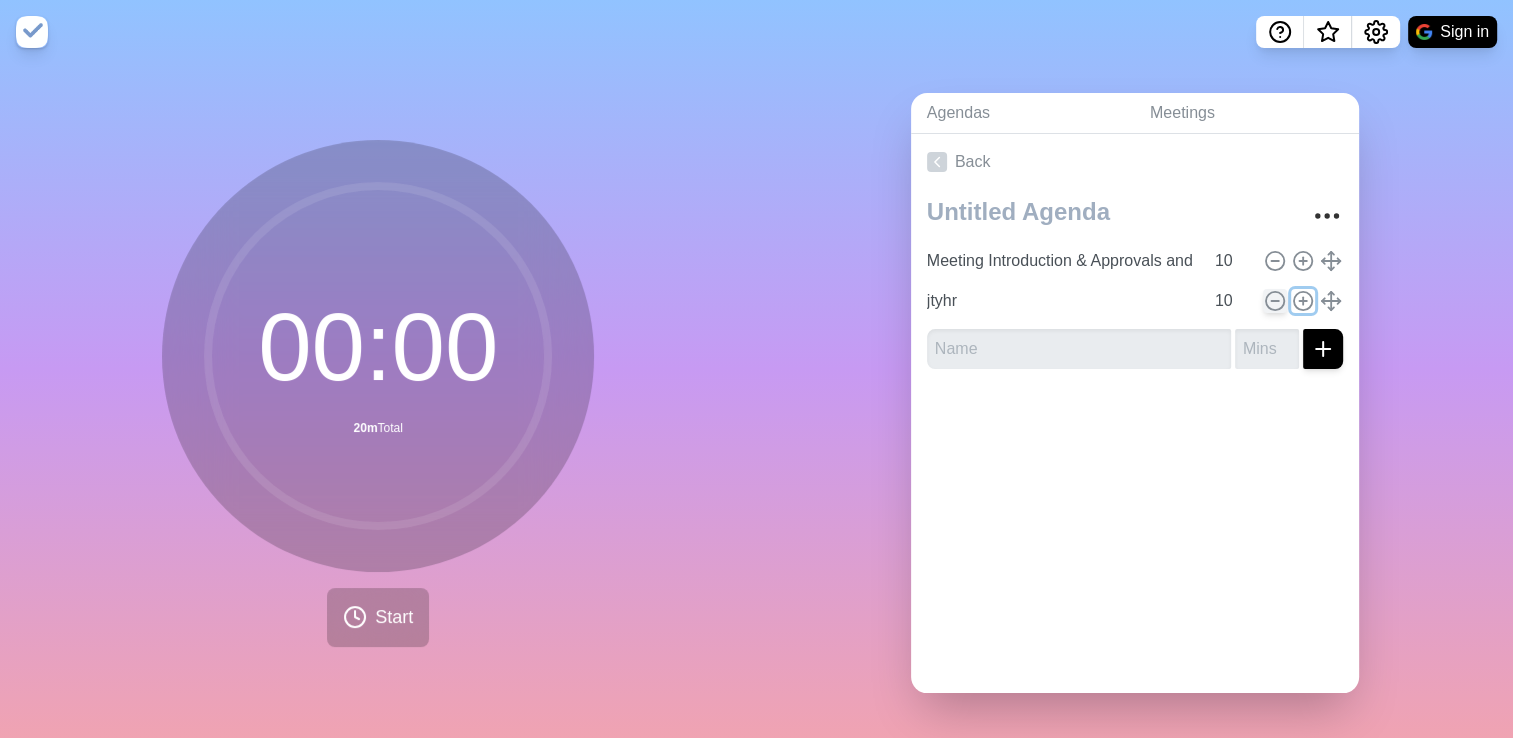 drag, startPoint x: 1277, startPoint y: 297, endPoint x: 1252, endPoint y: 298, distance: 25.019993 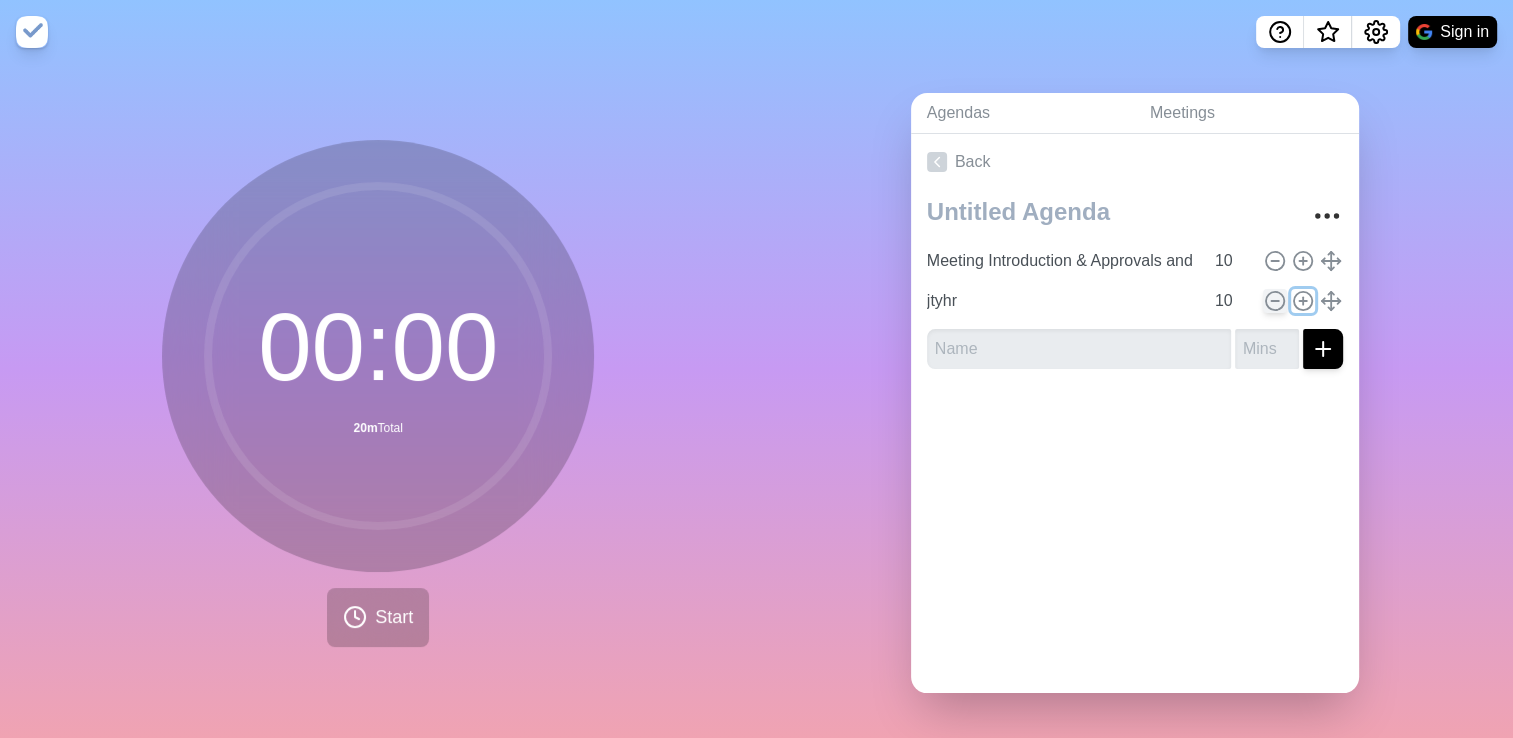 click on "Meeting Introduction & Approvals and Actions from Previous Meeting   10       jtyhr   10" at bounding box center [1135, 287] 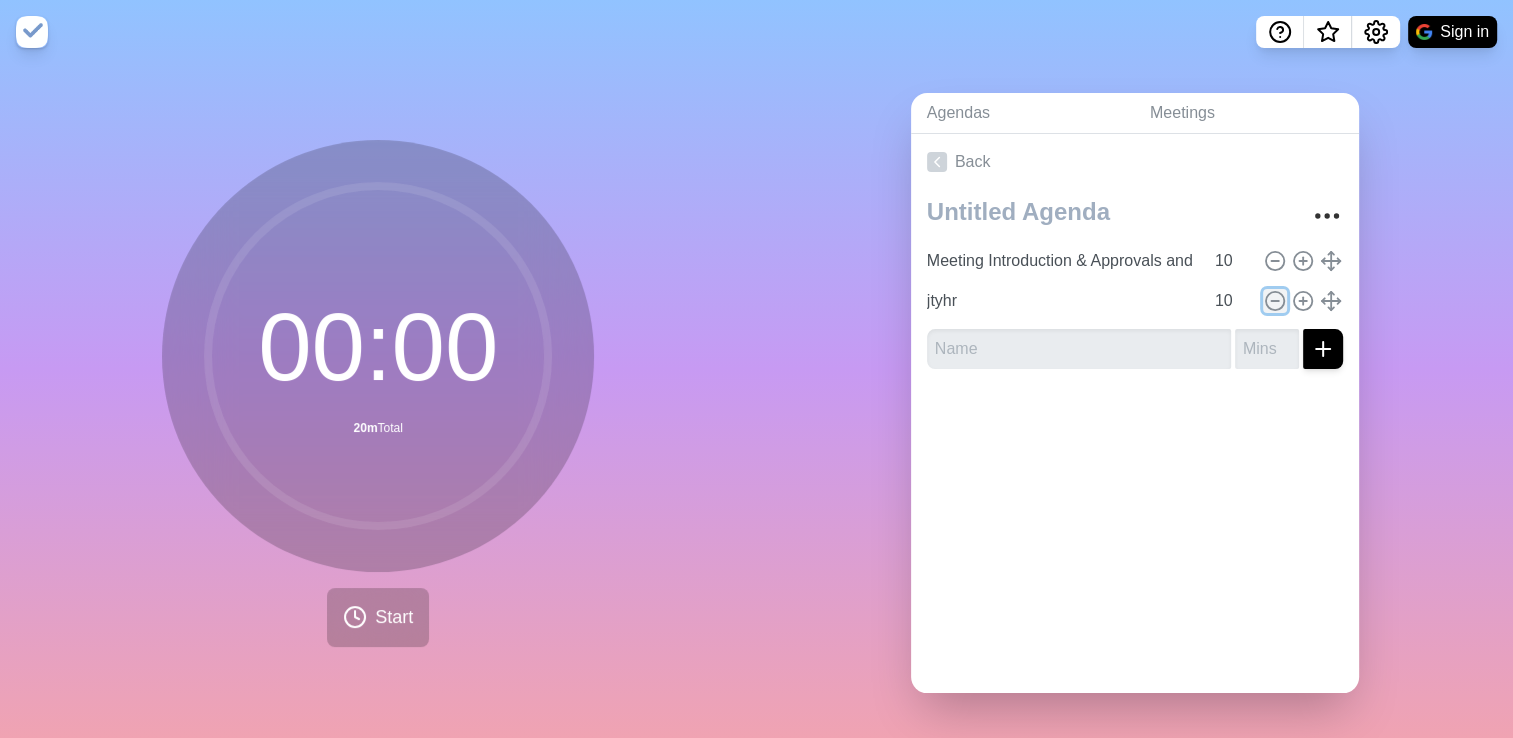 click 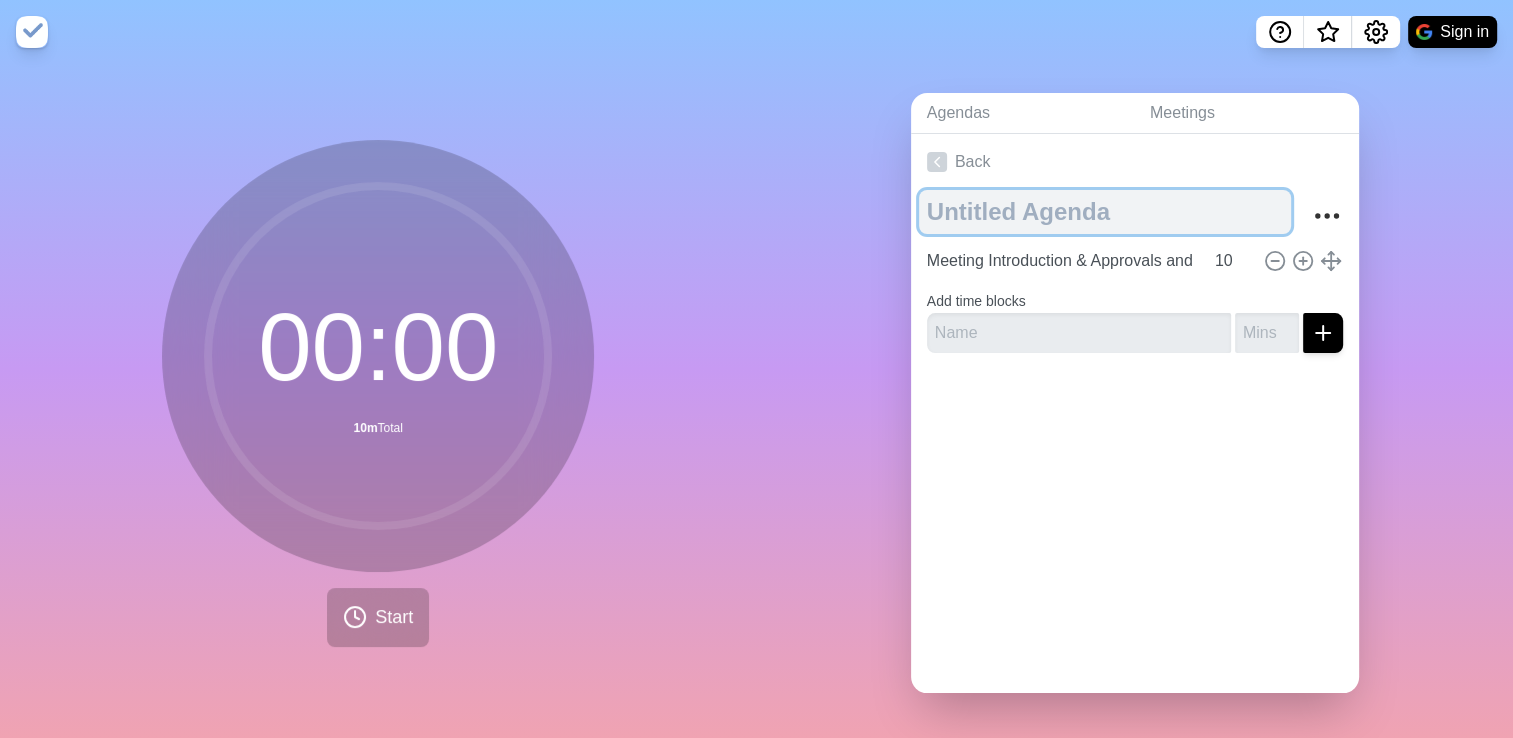 click at bounding box center (1105, 212) 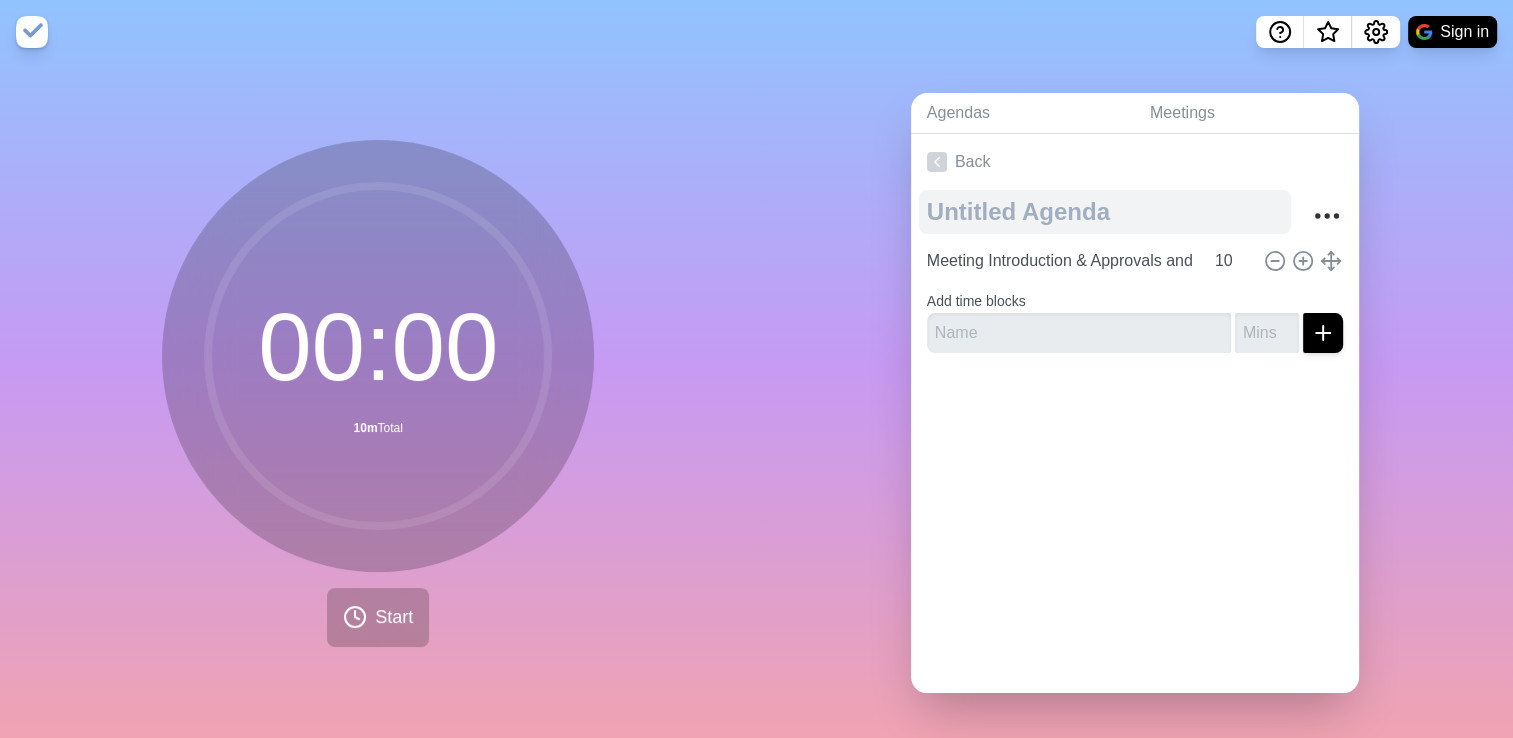 click at bounding box center (1113, 215) 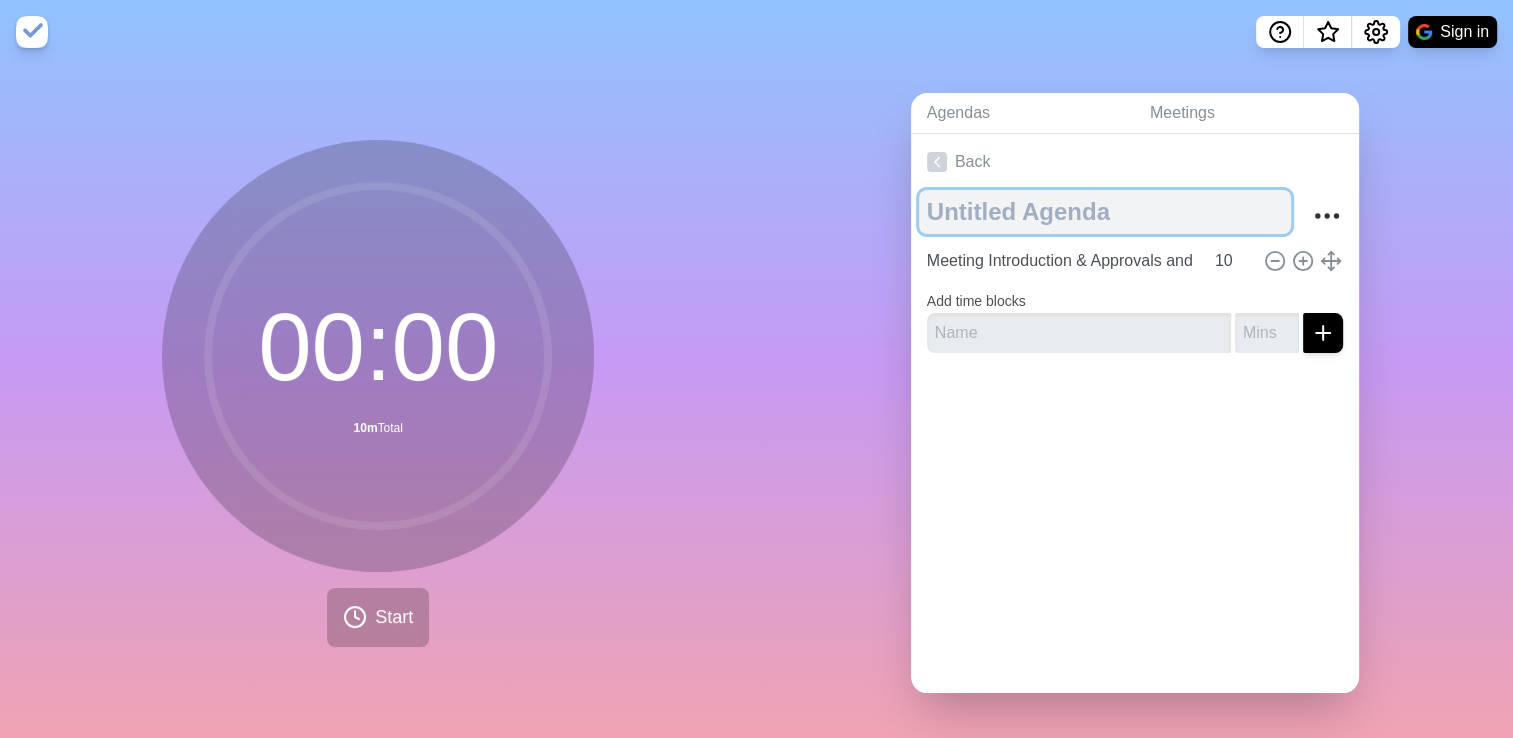 click at bounding box center [1105, 212] 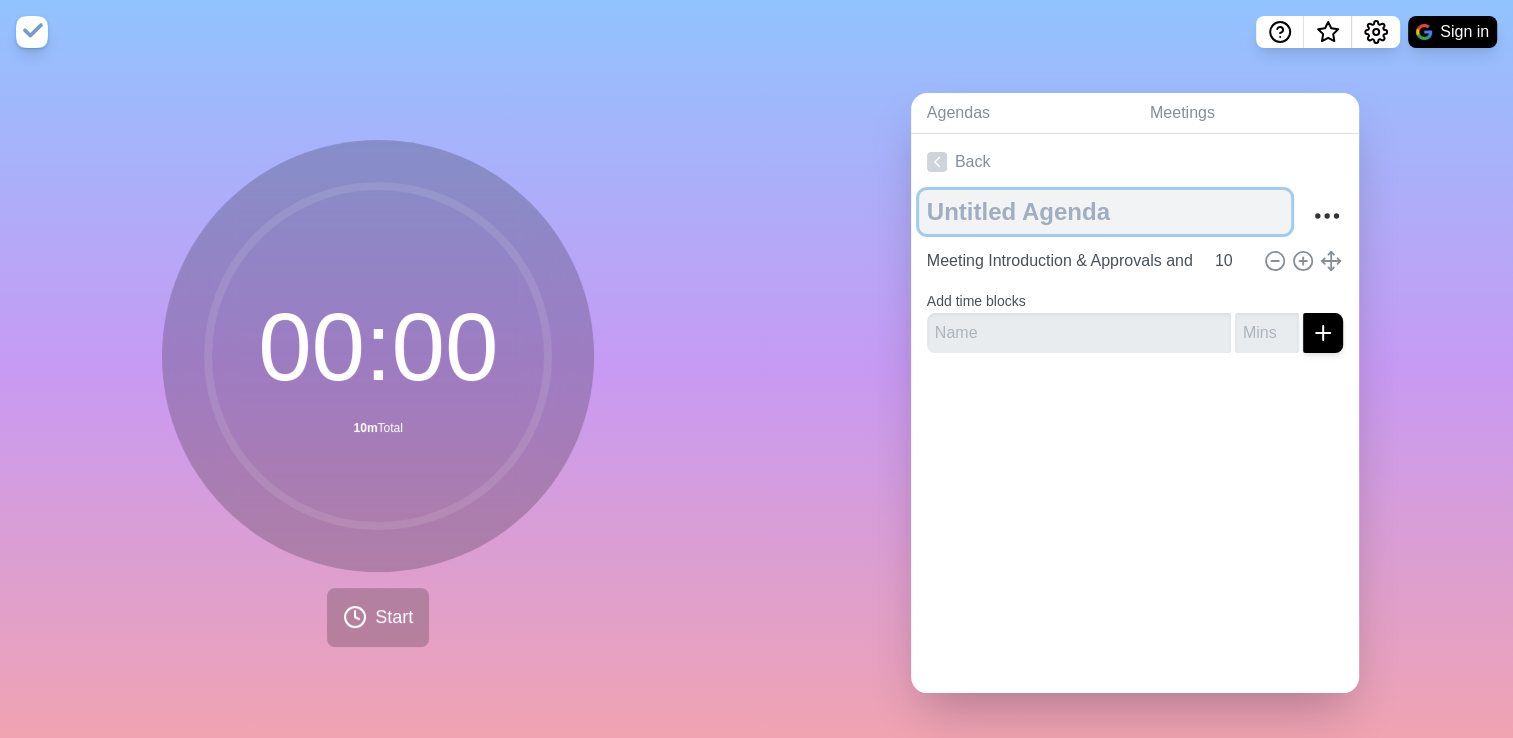 paste on "CRM Steering Committee" 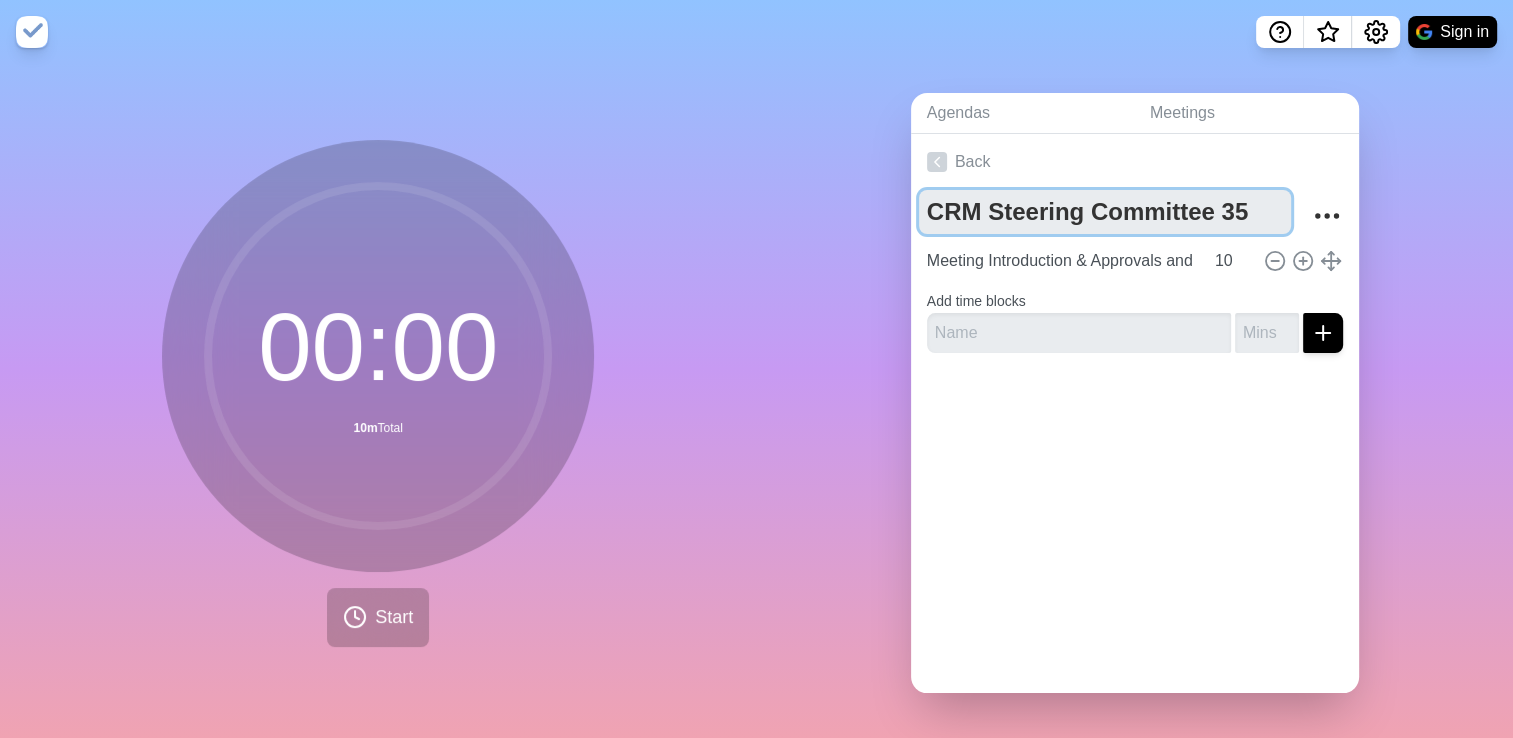 type on "CRM Steering Committee 35" 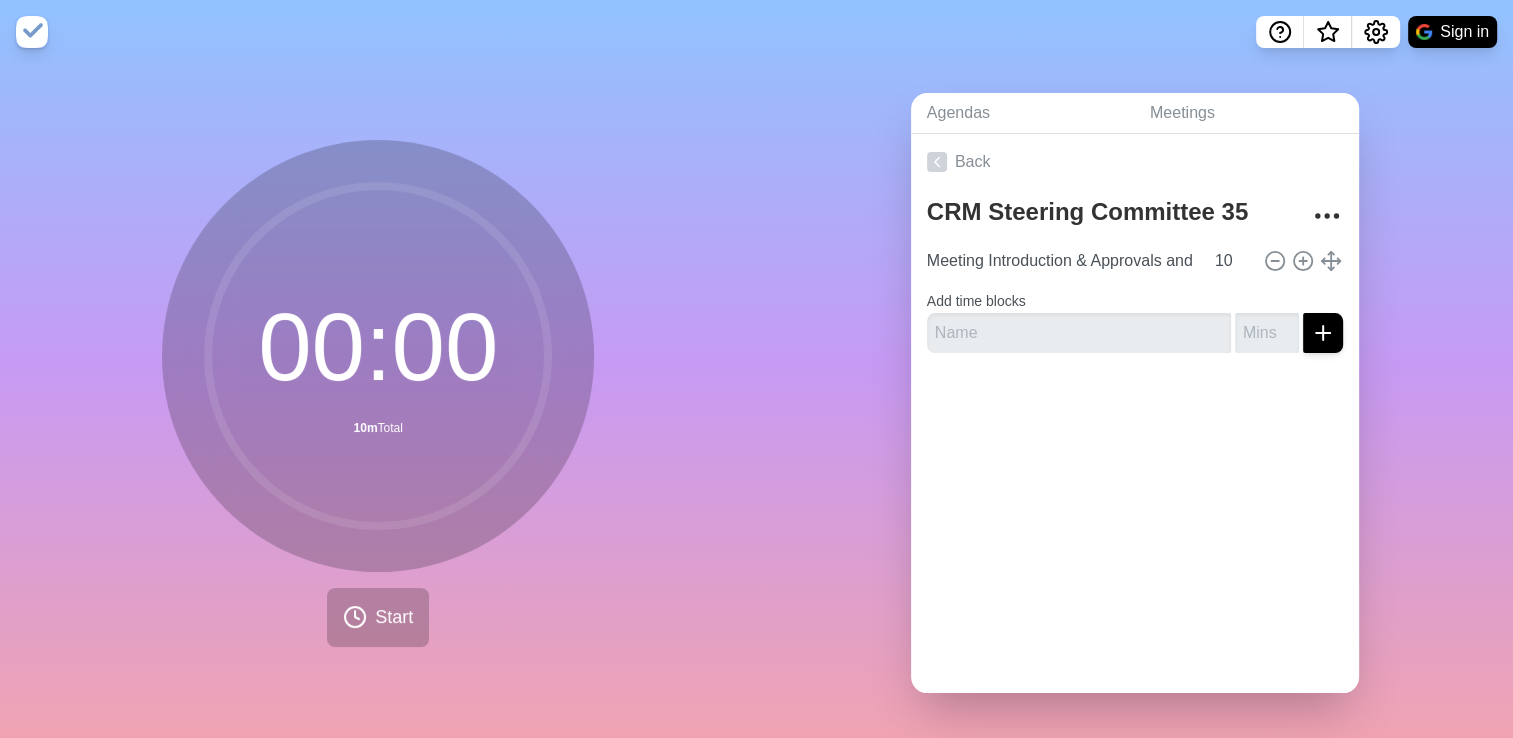 click on "Back     CRM Steering Committee 35           Meeting Introduction & Approvals and Actions from Previous Meeting   10           Add time blocks" at bounding box center (1135, 413) 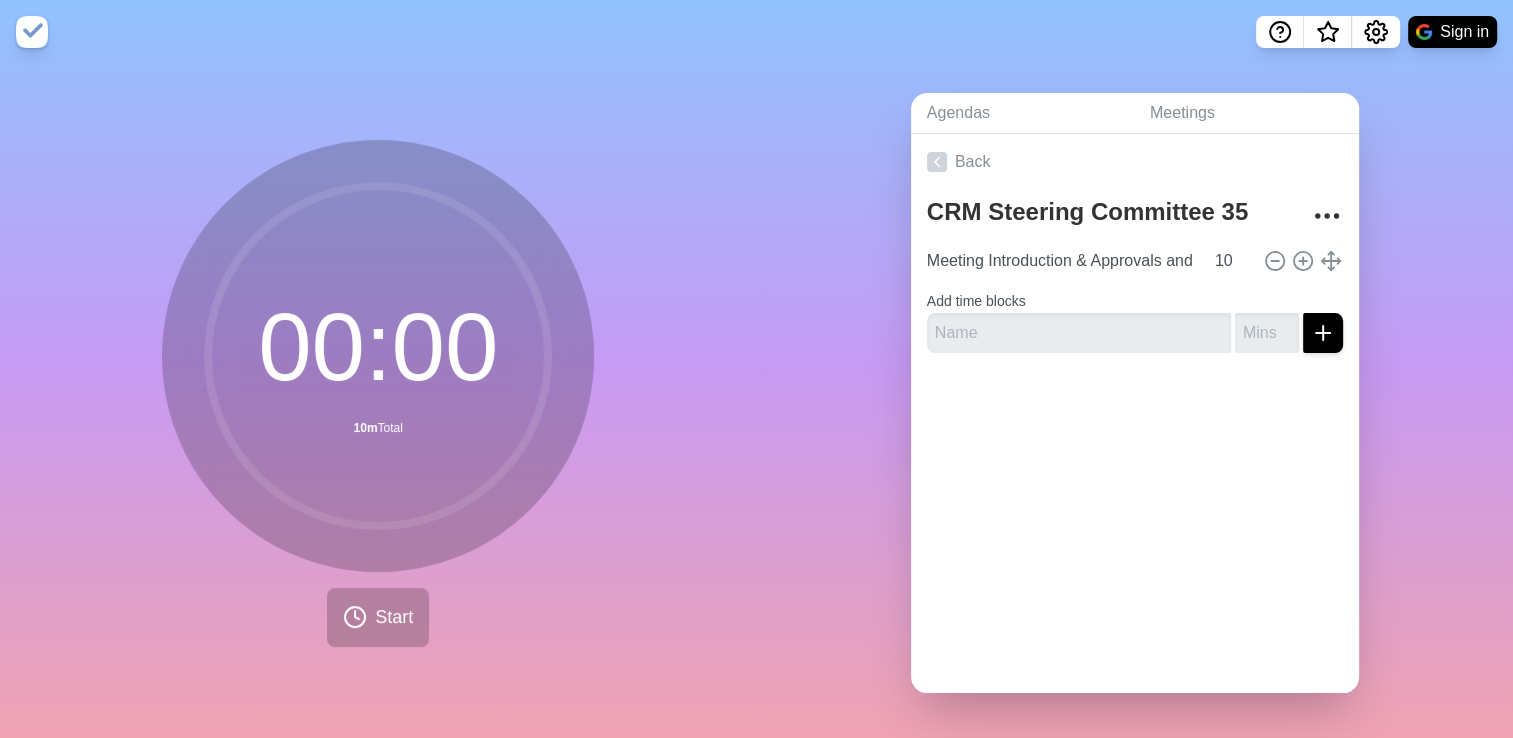 click 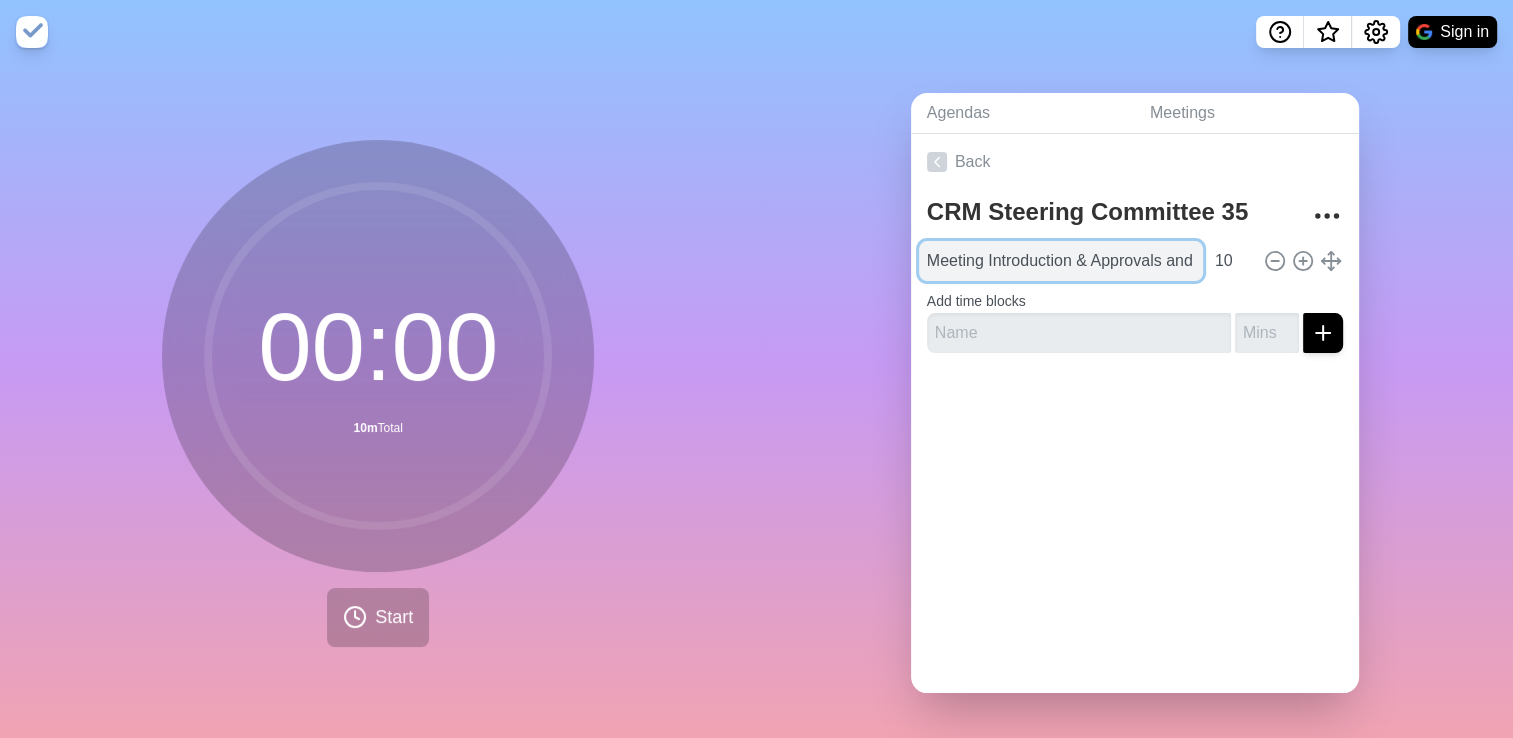 click on "Meeting Introduction & Approvals and Actions from Previous Meeting" at bounding box center (1061, 261) 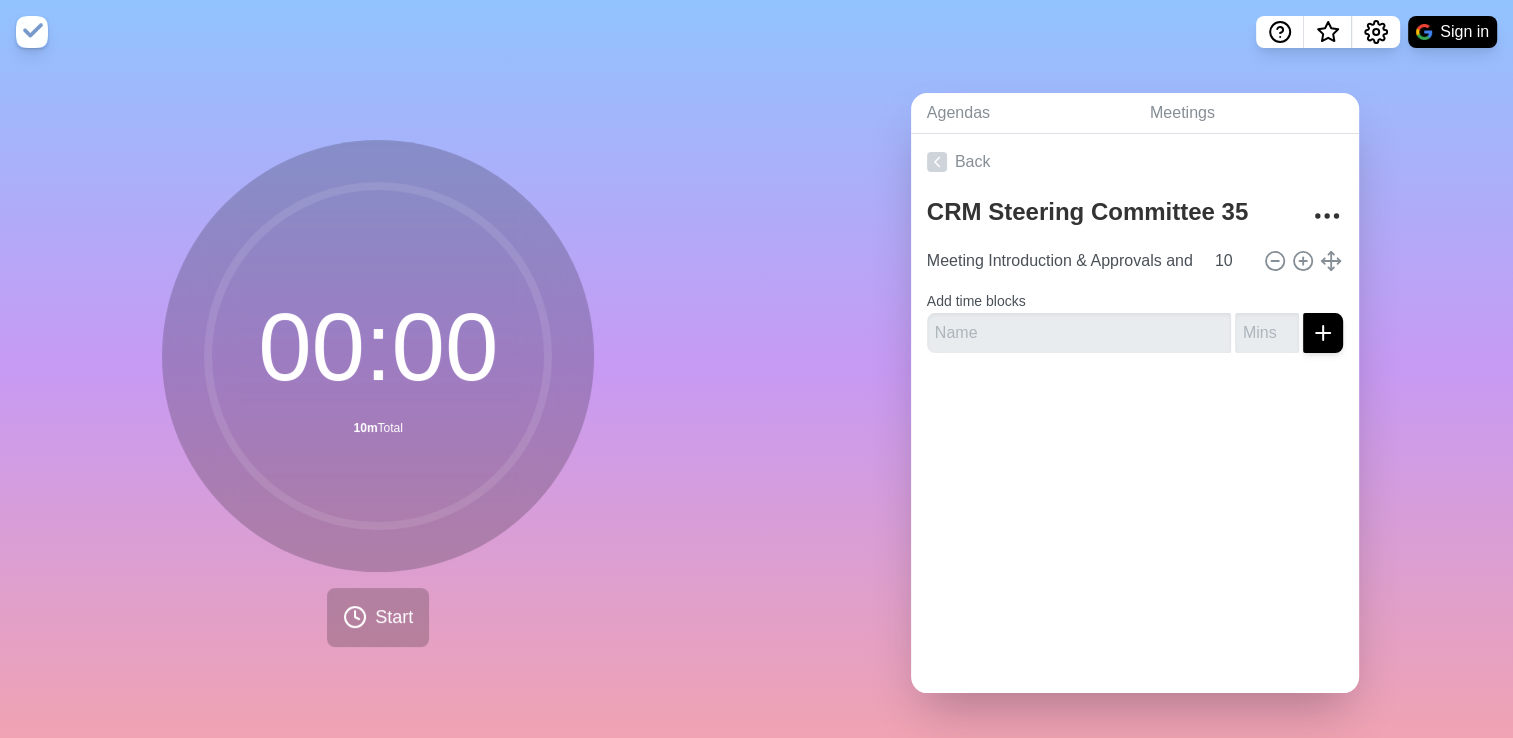 click 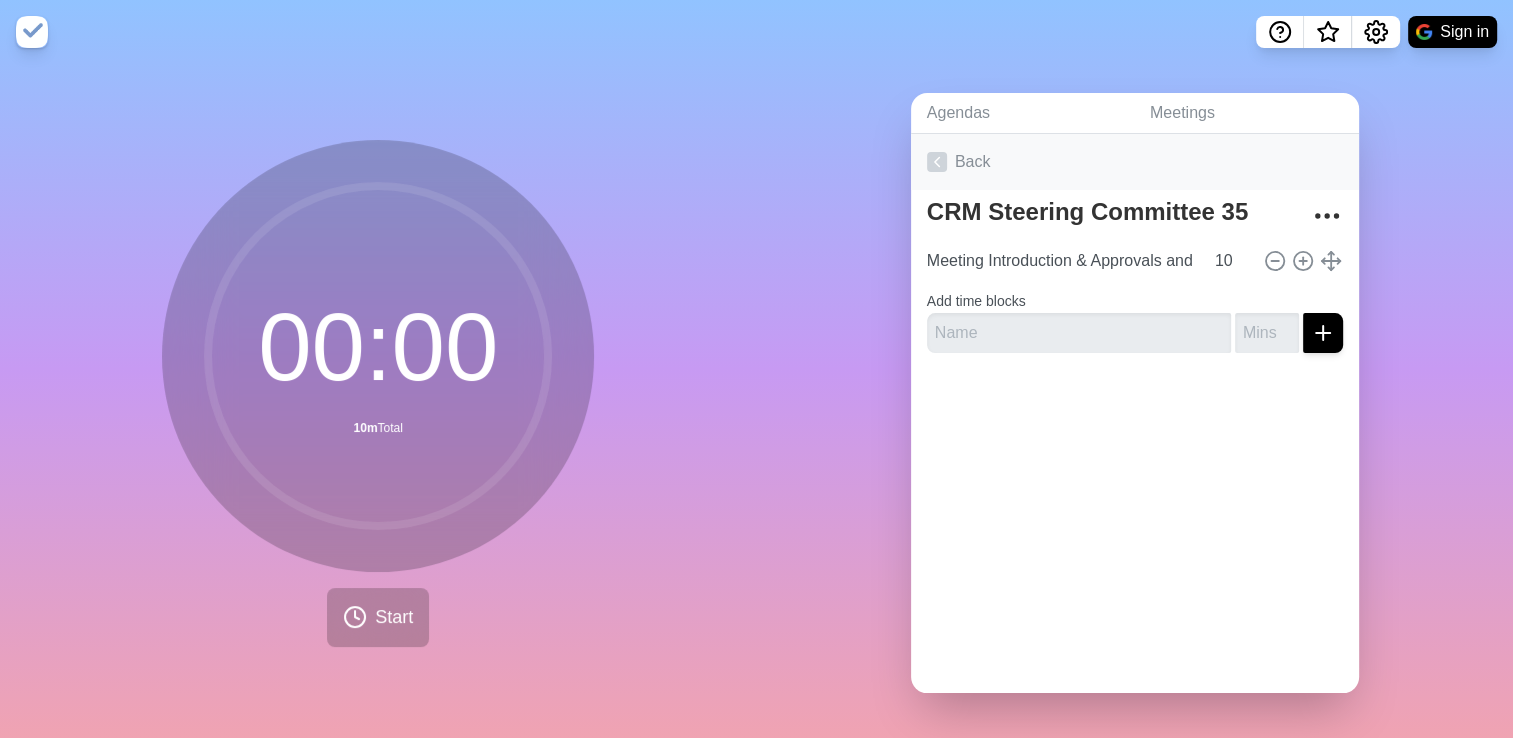 click 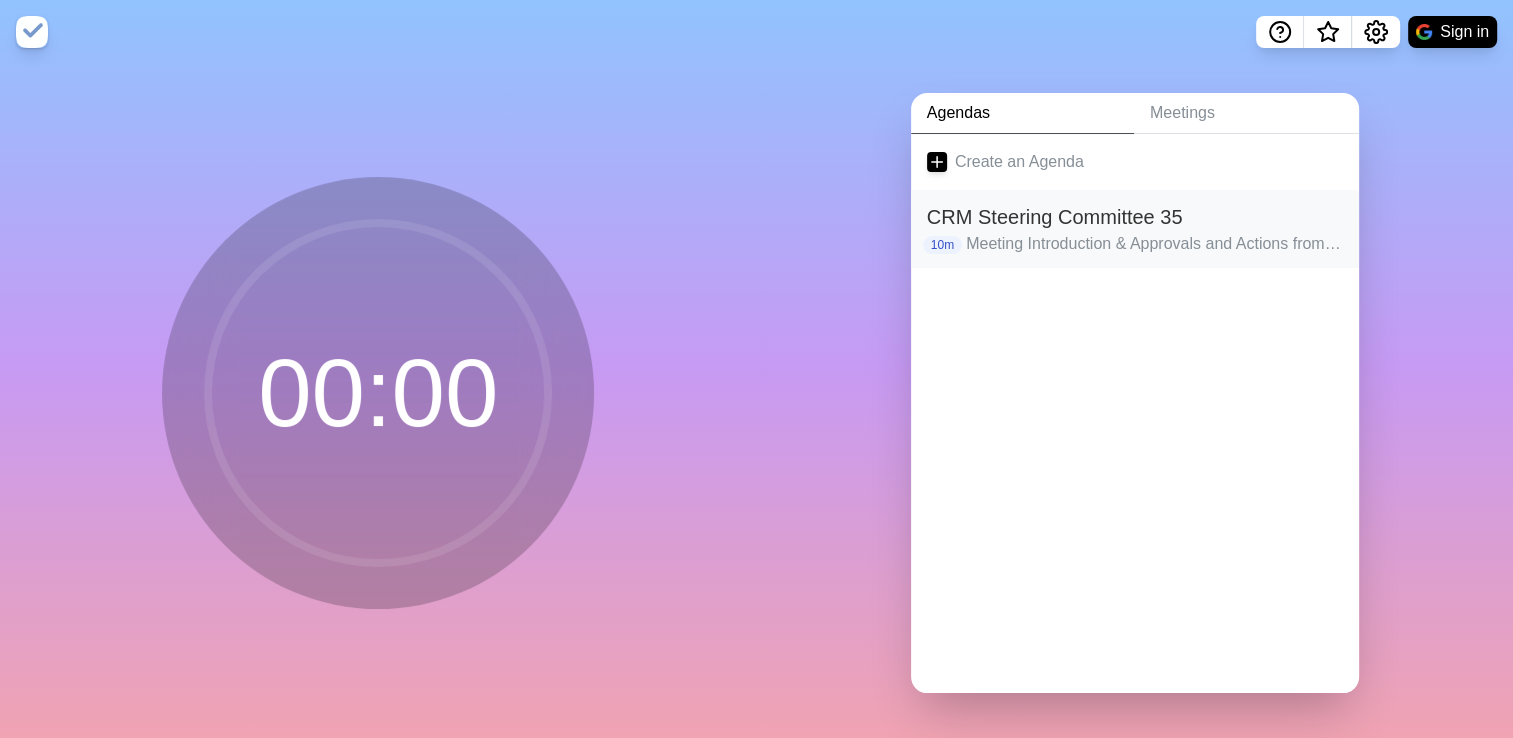 click on "10m   Meeting Introduction & Approvals and Actions from Previous Meeting" at bounding box center [1135, 244] 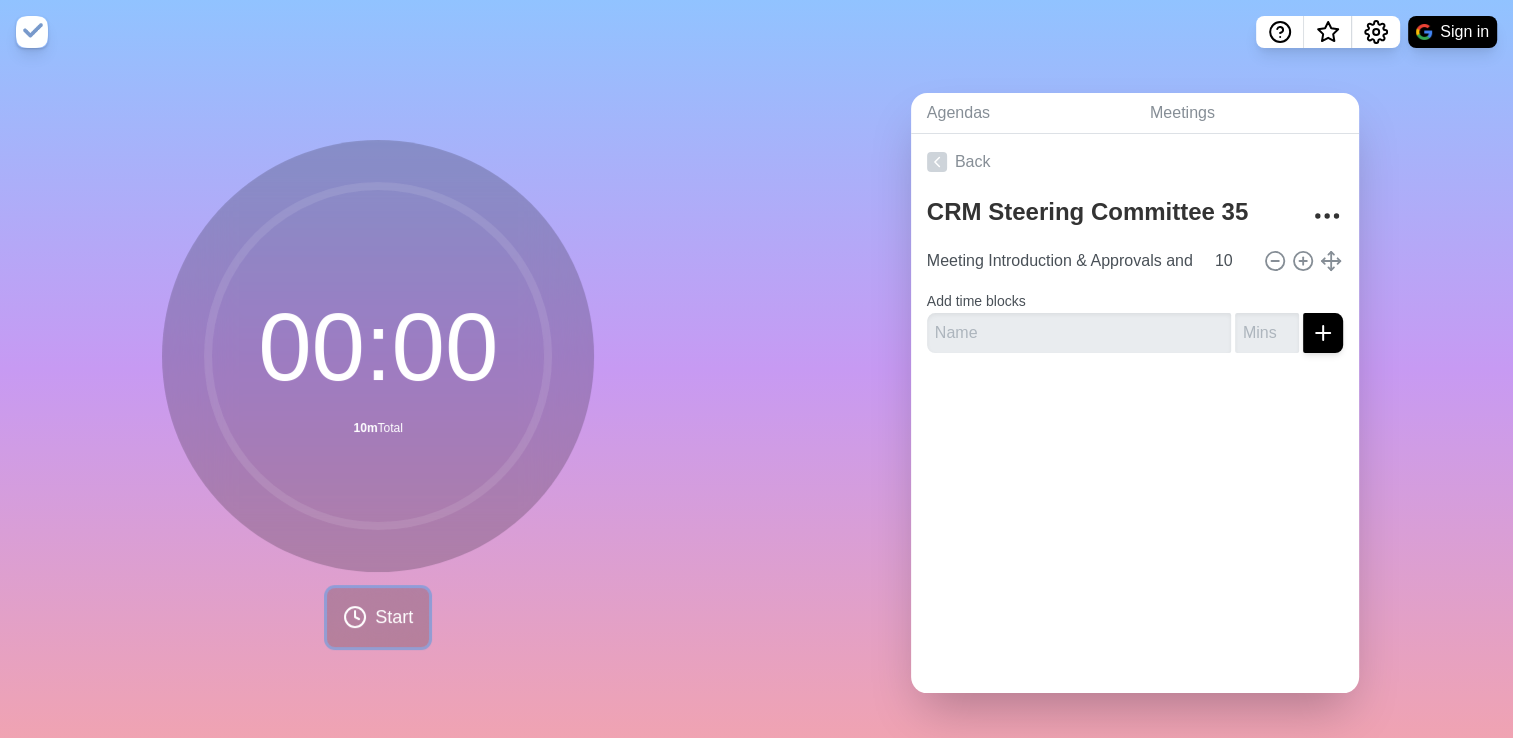 click on "Start" at bounding box center (378, 617) 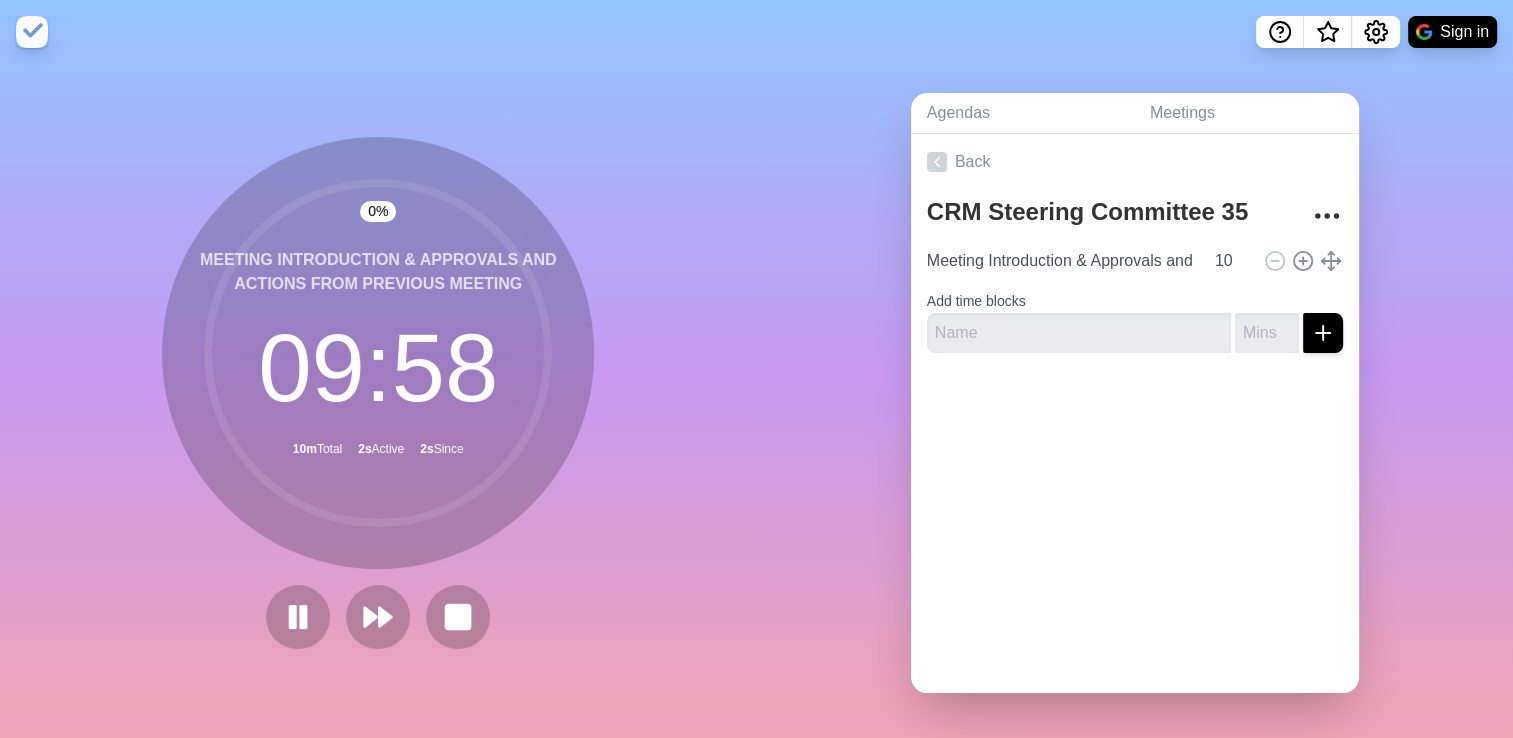 scroll, scrollTop: 0, scrollLeft: 0, axis: both 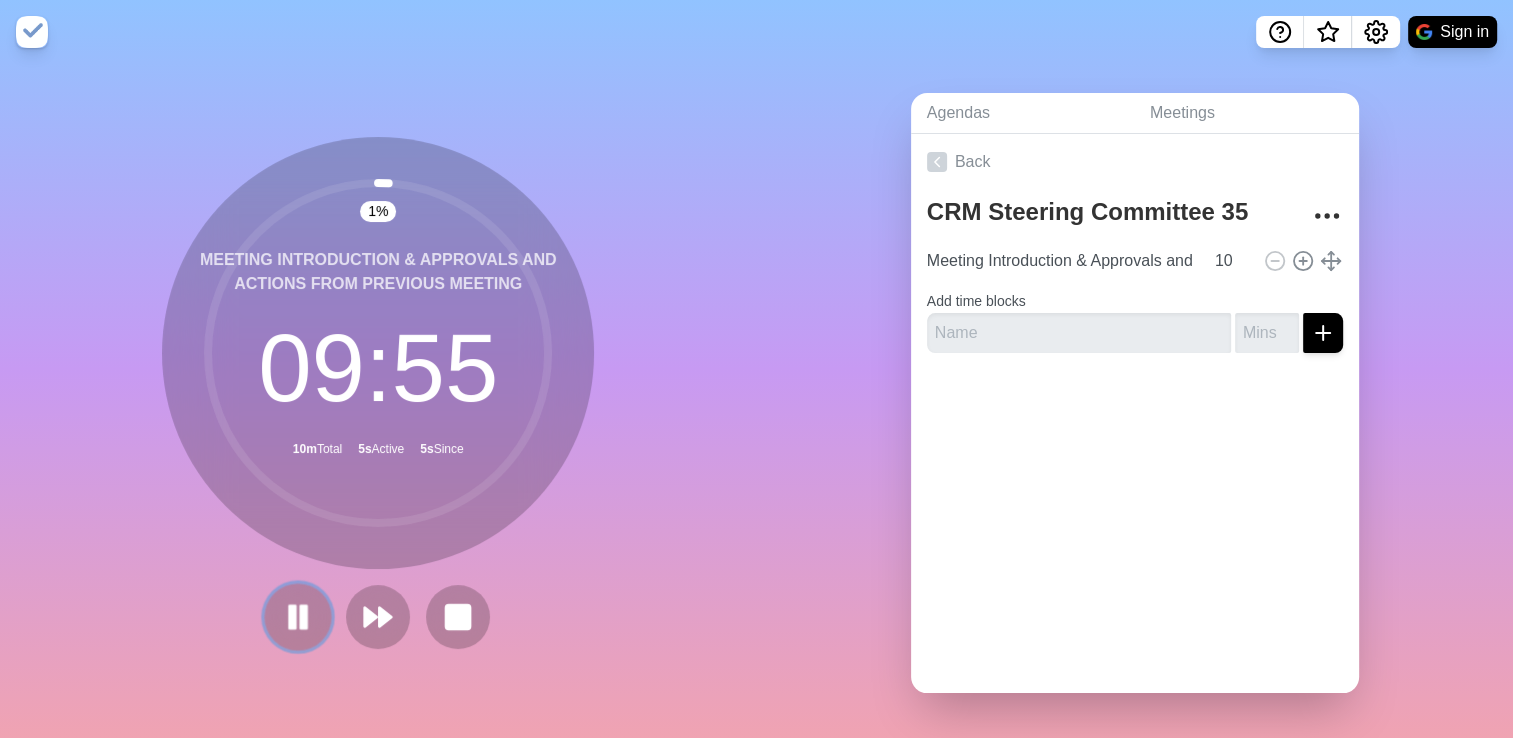 click at bounding box center (298, 616) 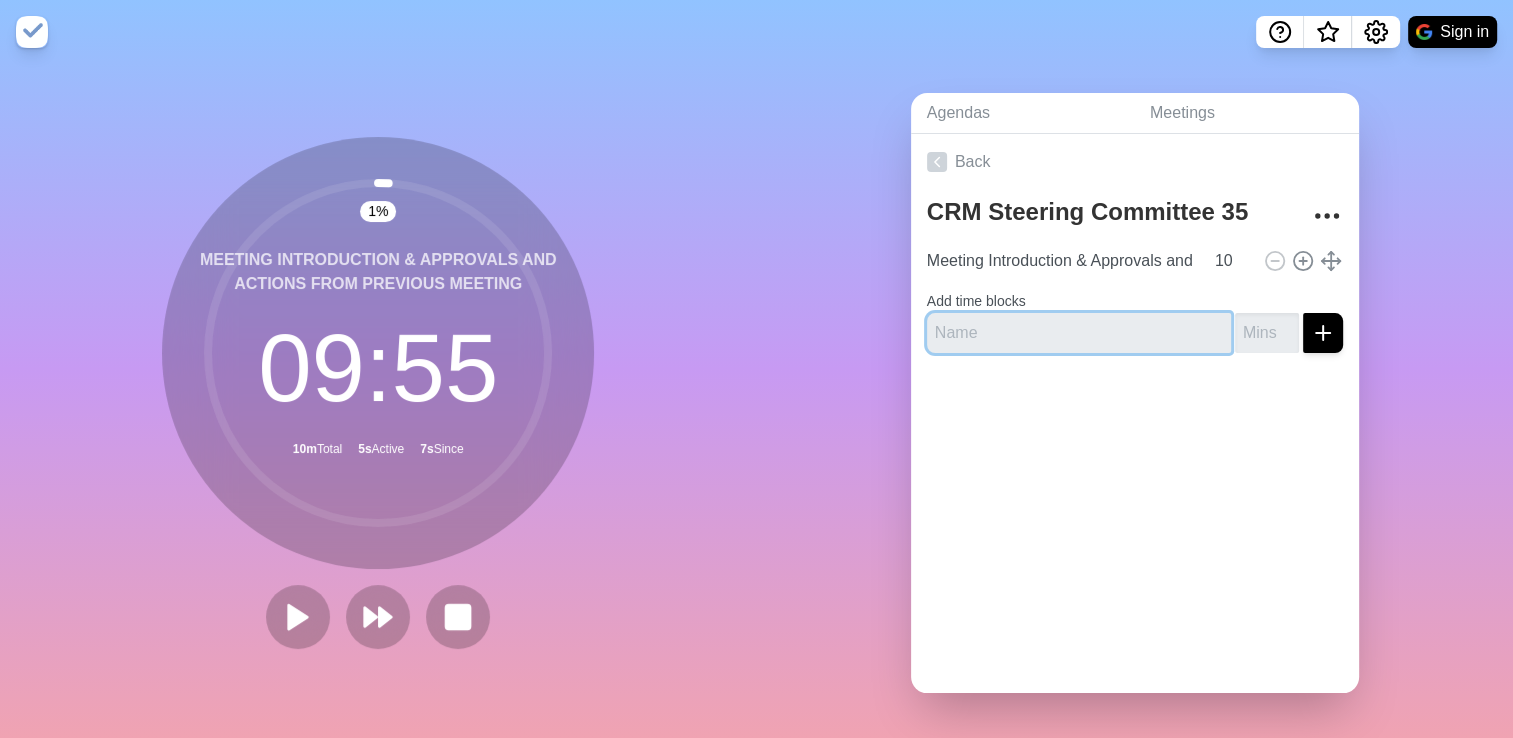 click at bounding box center [1079, 333] 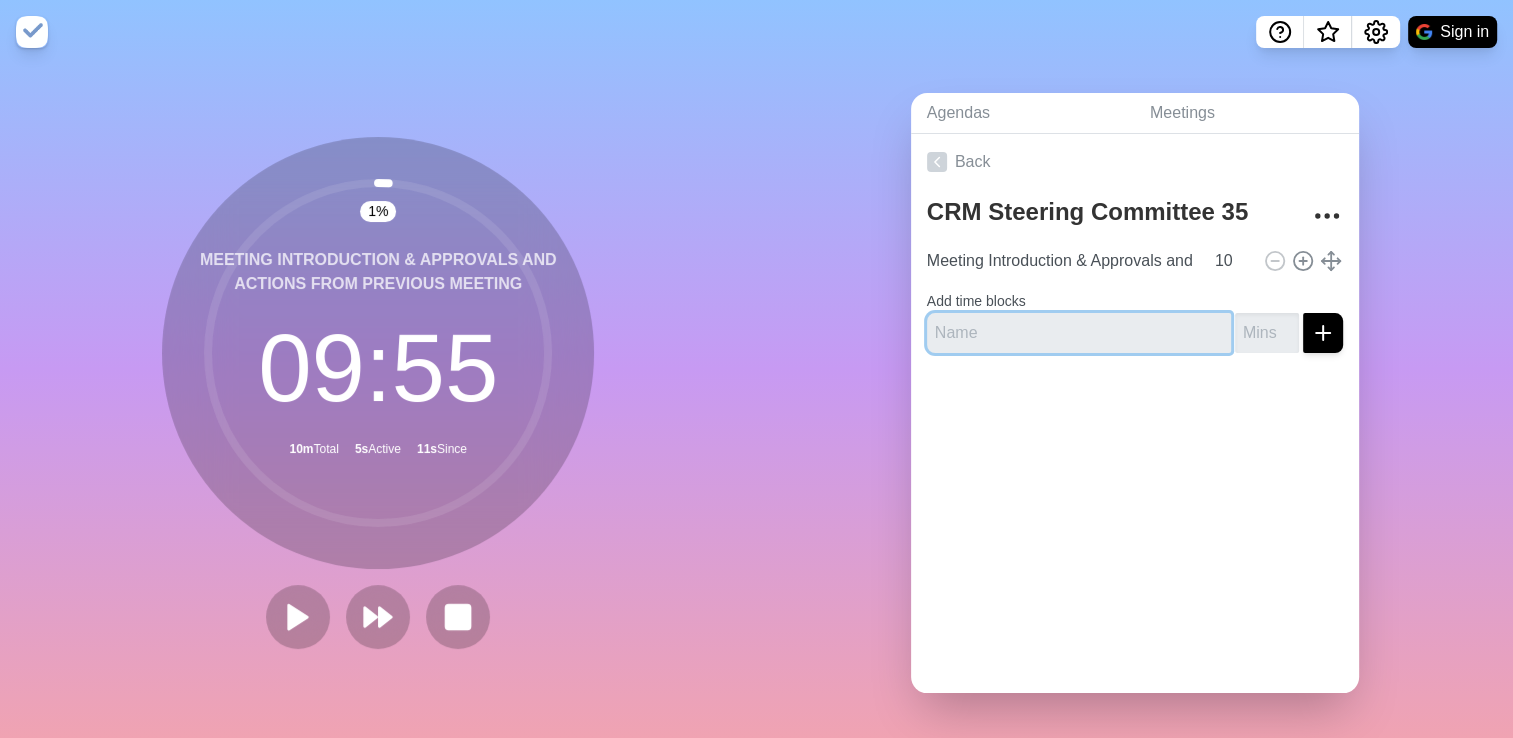 click at bounding box center (1079, 333) 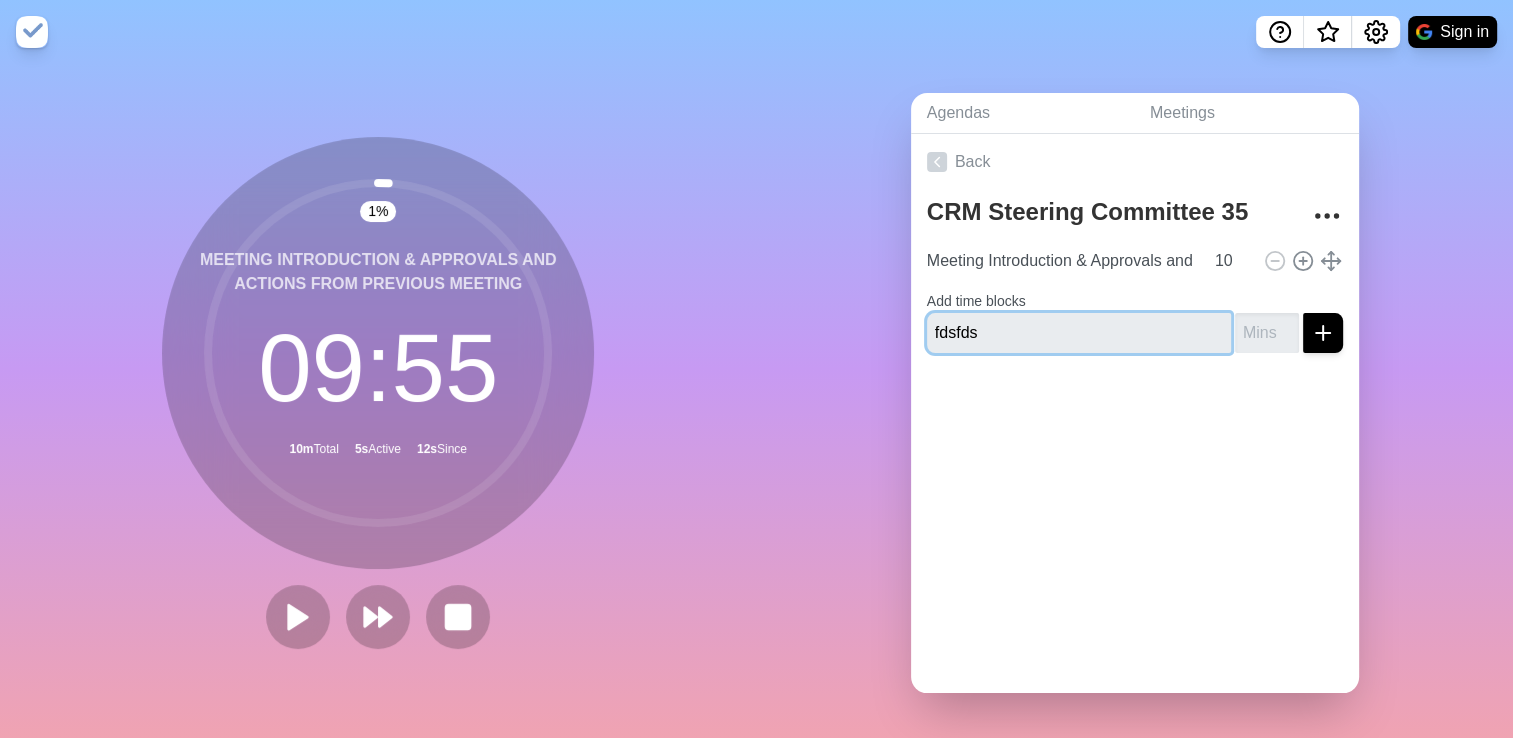 type on "fdsfds" 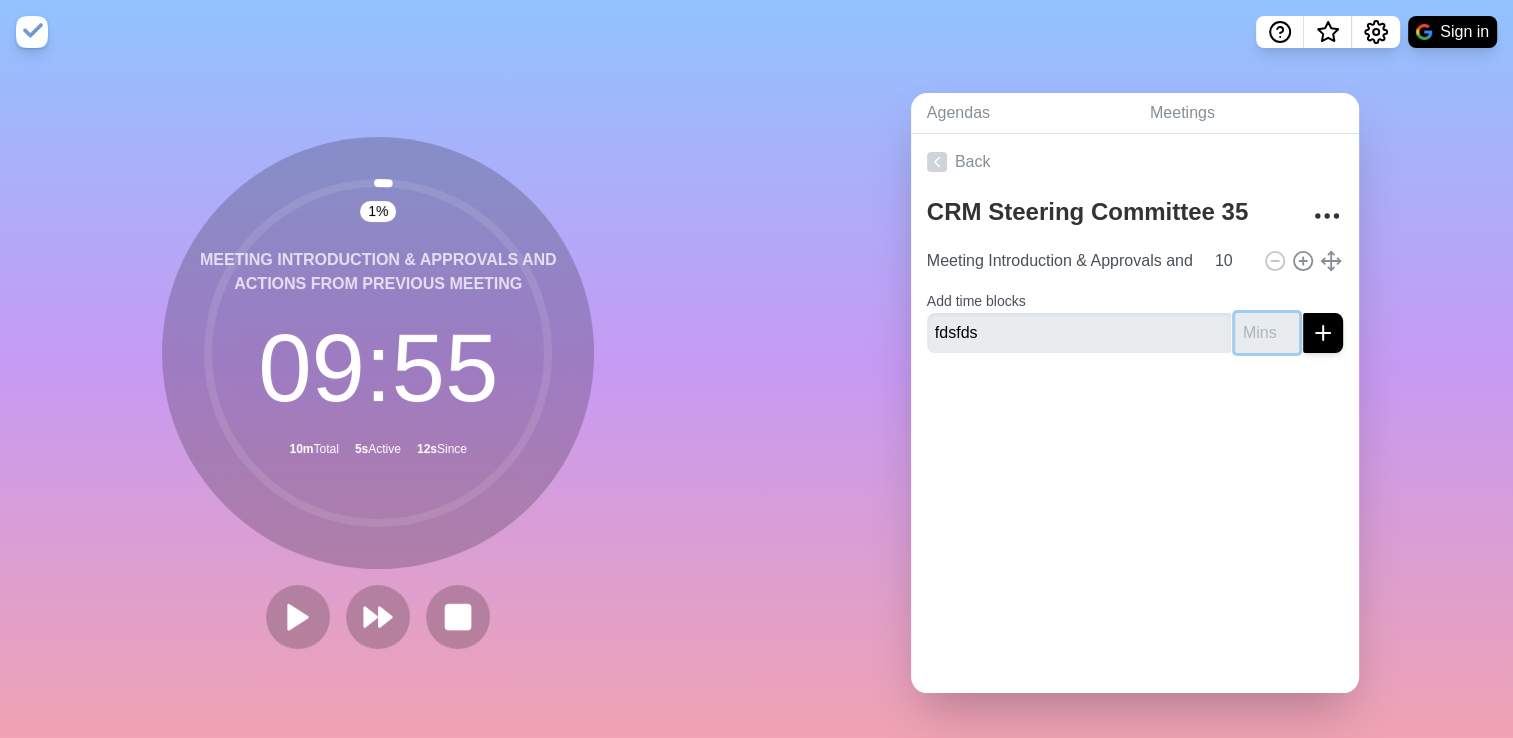 click at bounding box center [1267, 333] 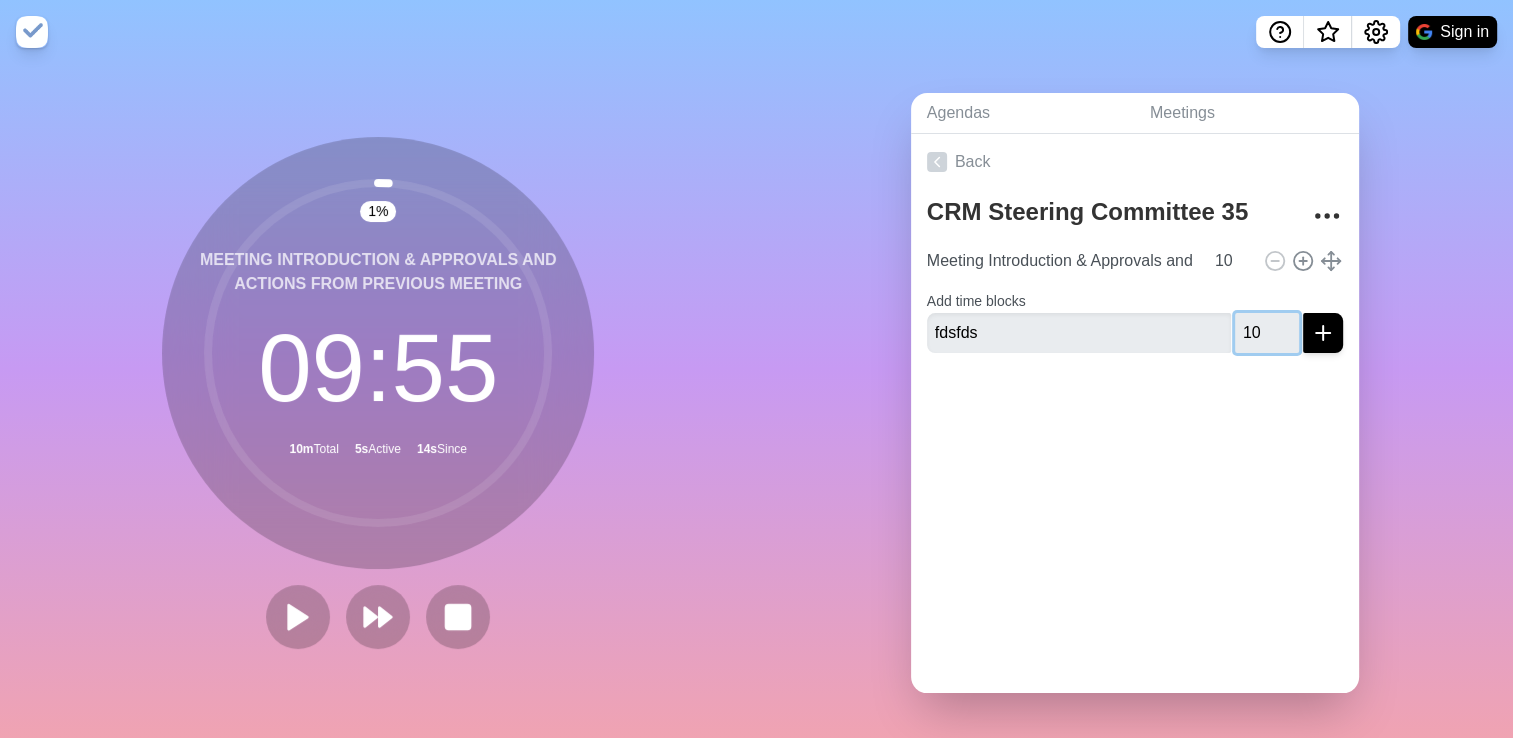 type on "10" 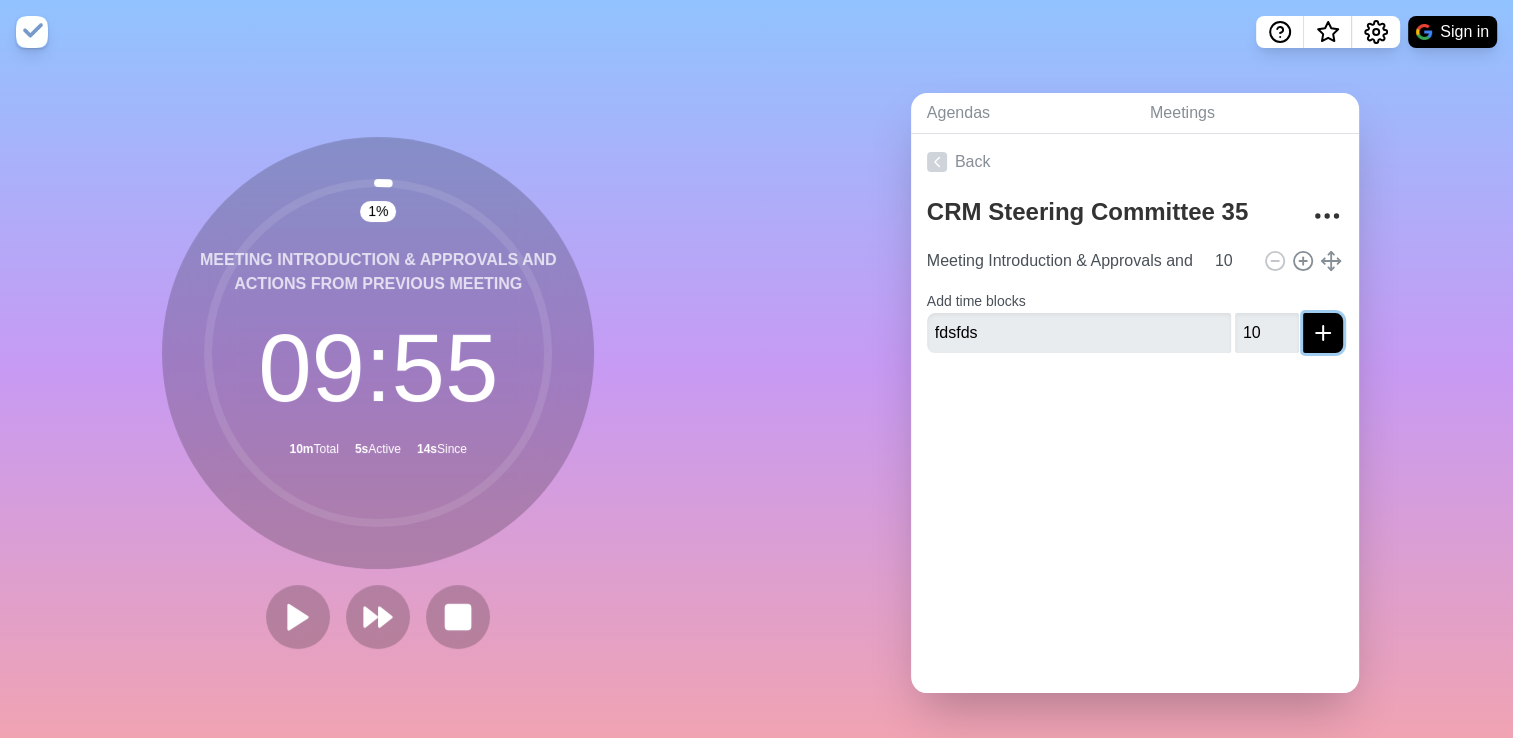 click 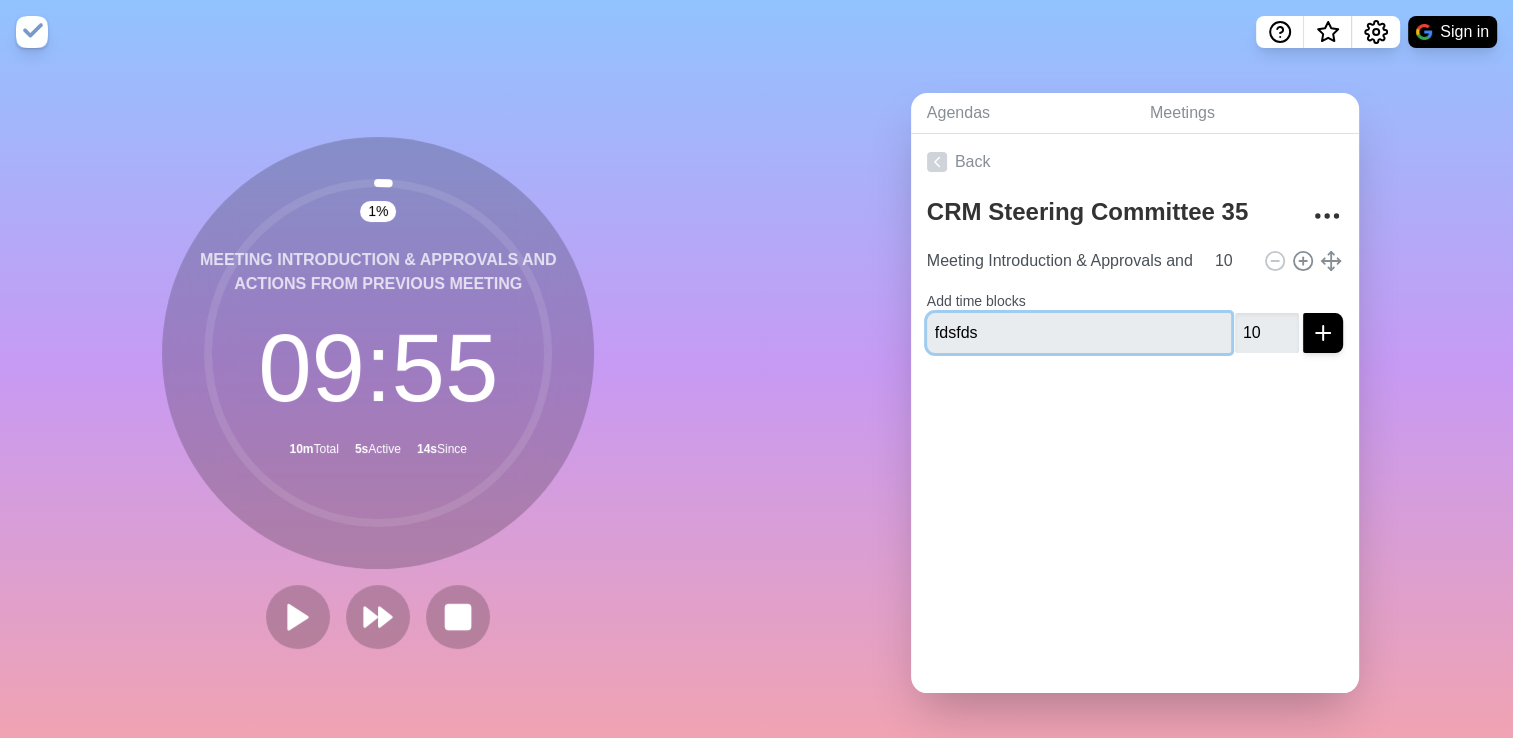 type 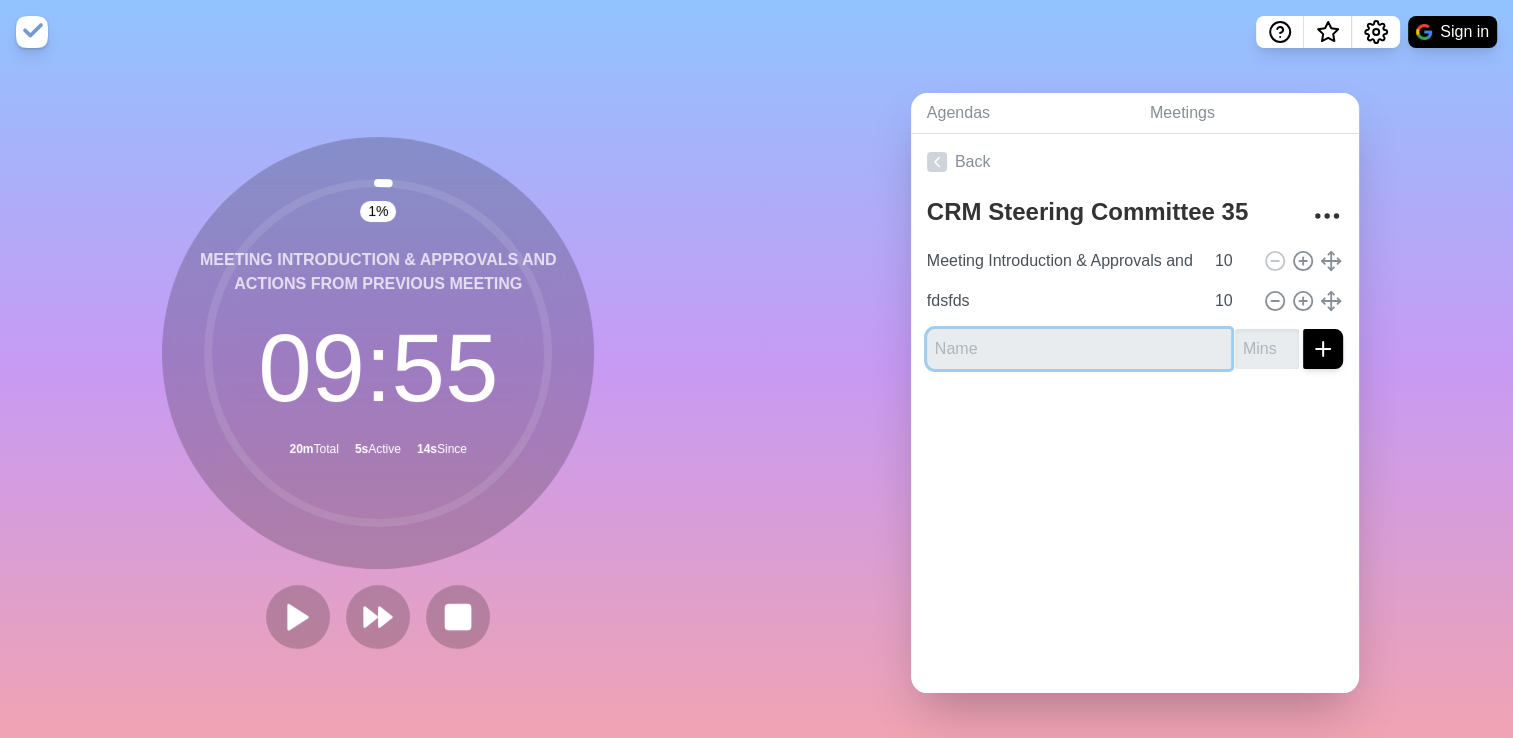 click at bounding box center [1079, 349] 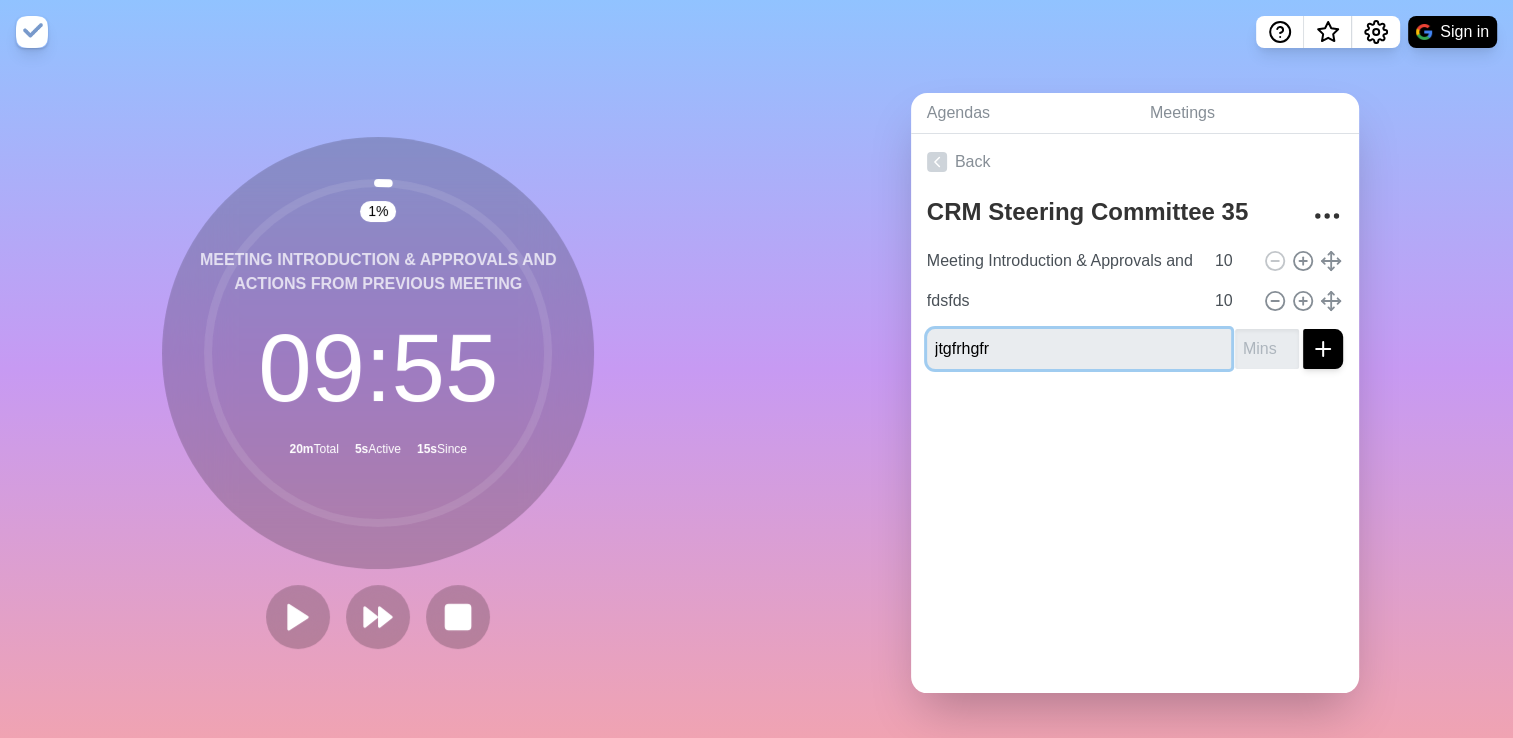 type on "jtgfrhgfr" 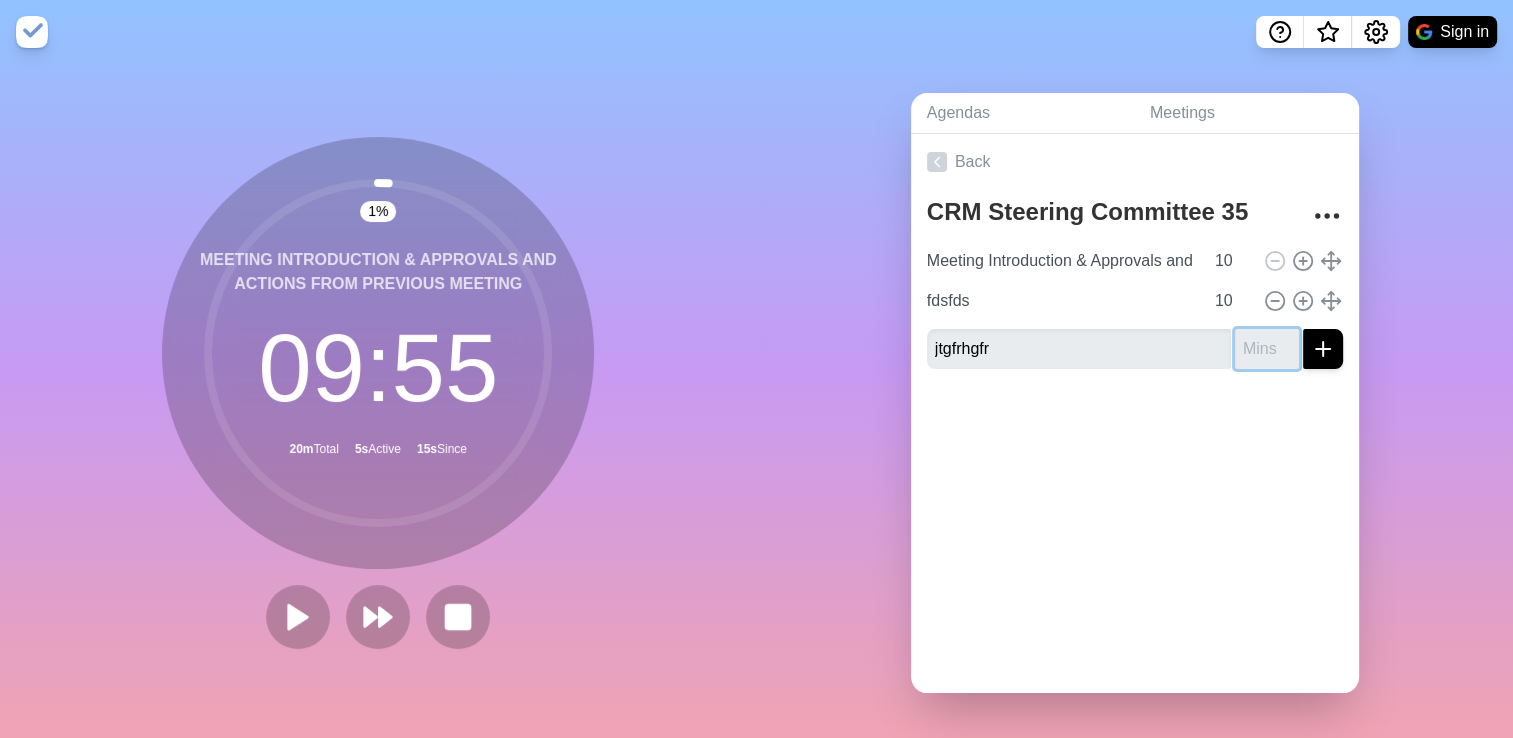 click at bounding box center (1267, 349) 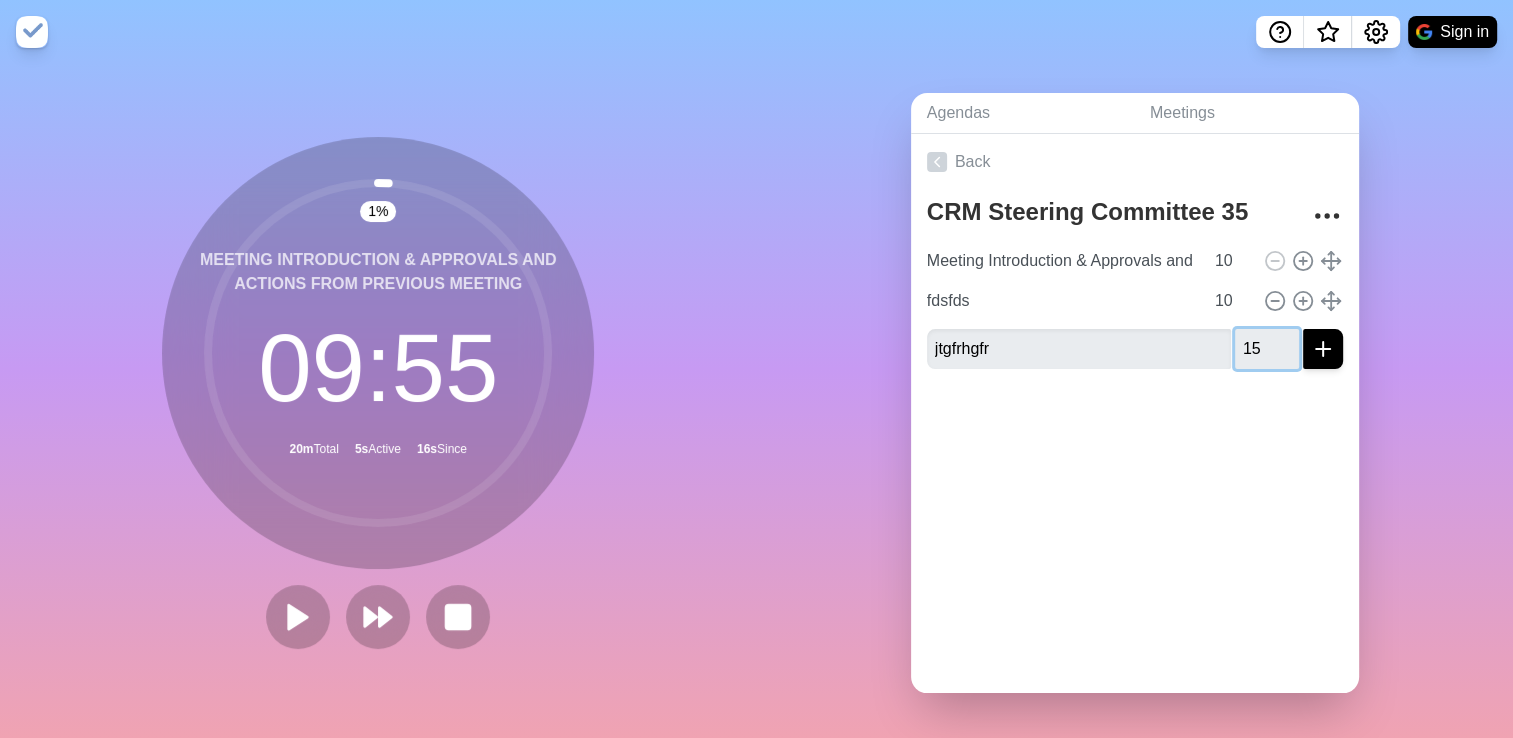 type on "15" 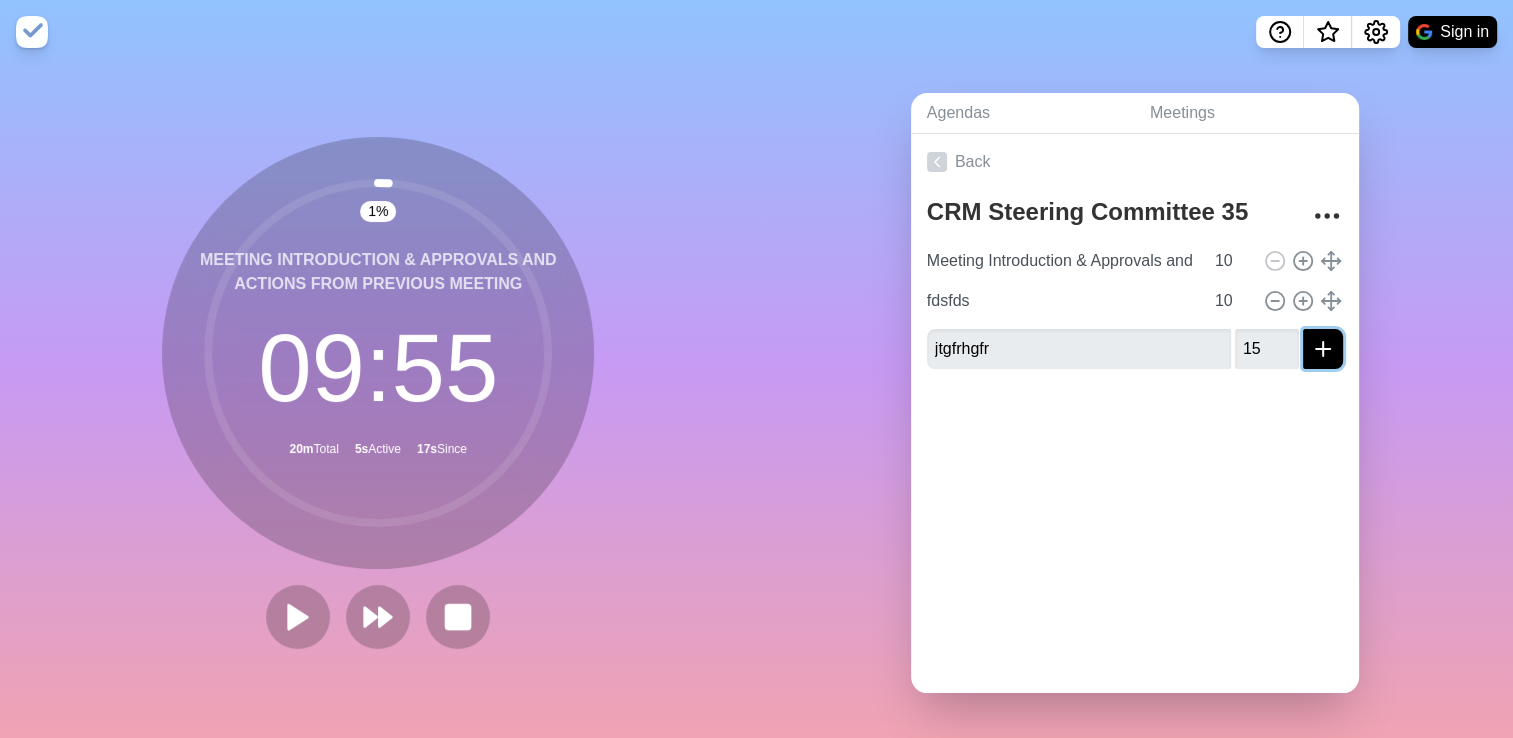 click at bounding box center [1323, 349] 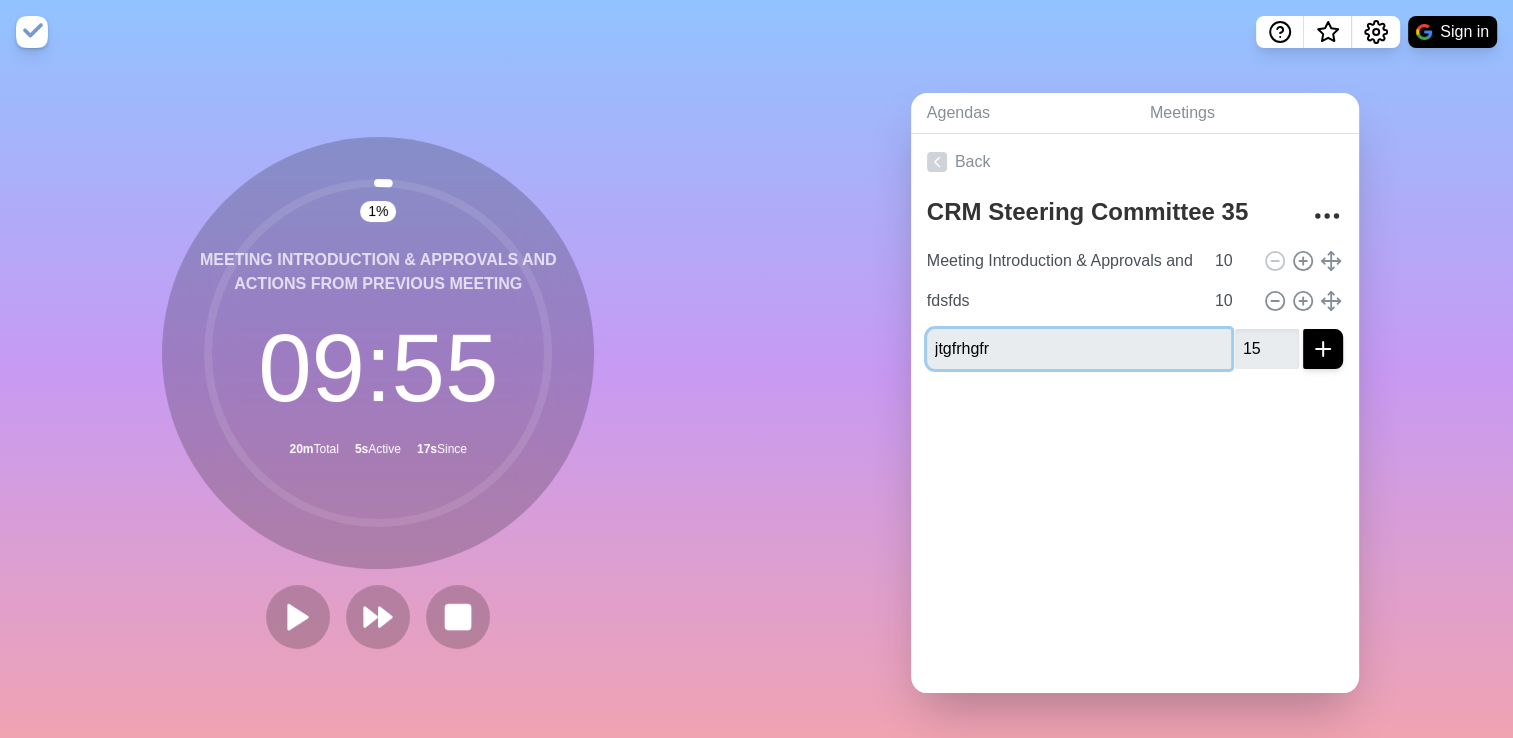type 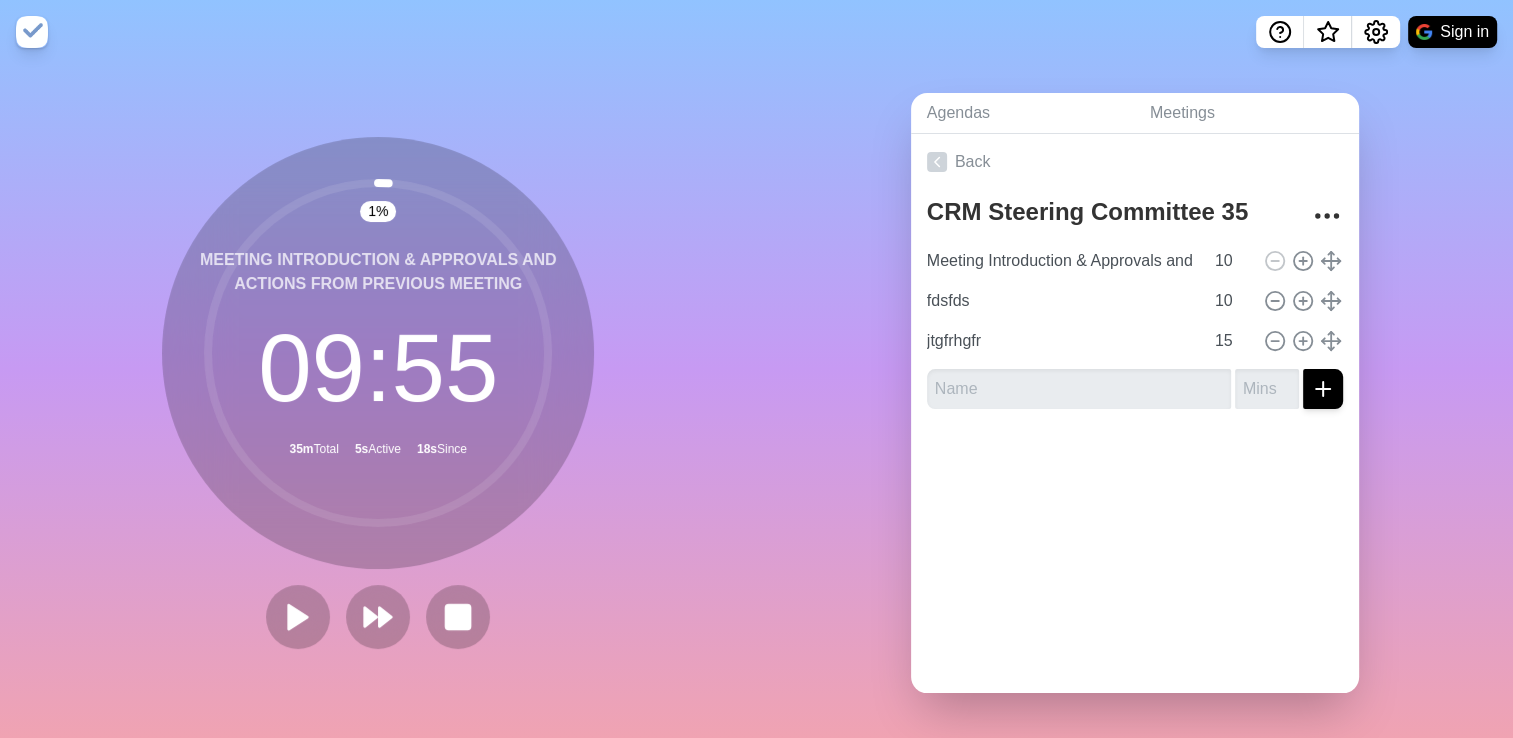 click on "1 %   Meeting Introduction & Approvals and Actions from Previous Meeting     [TIME]   35m
Total   5s
Active   18s
Since" at bounding box center [378, 401] 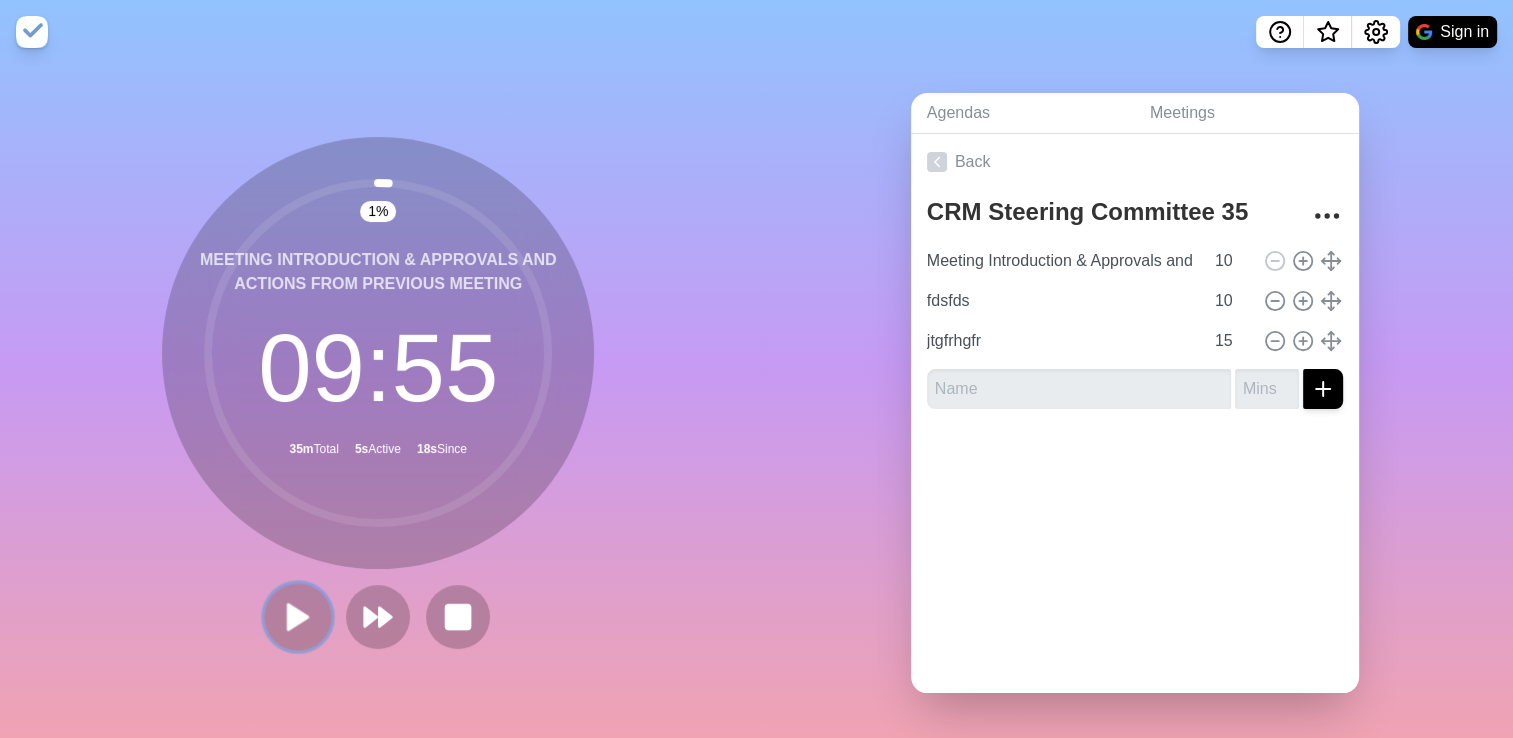 click 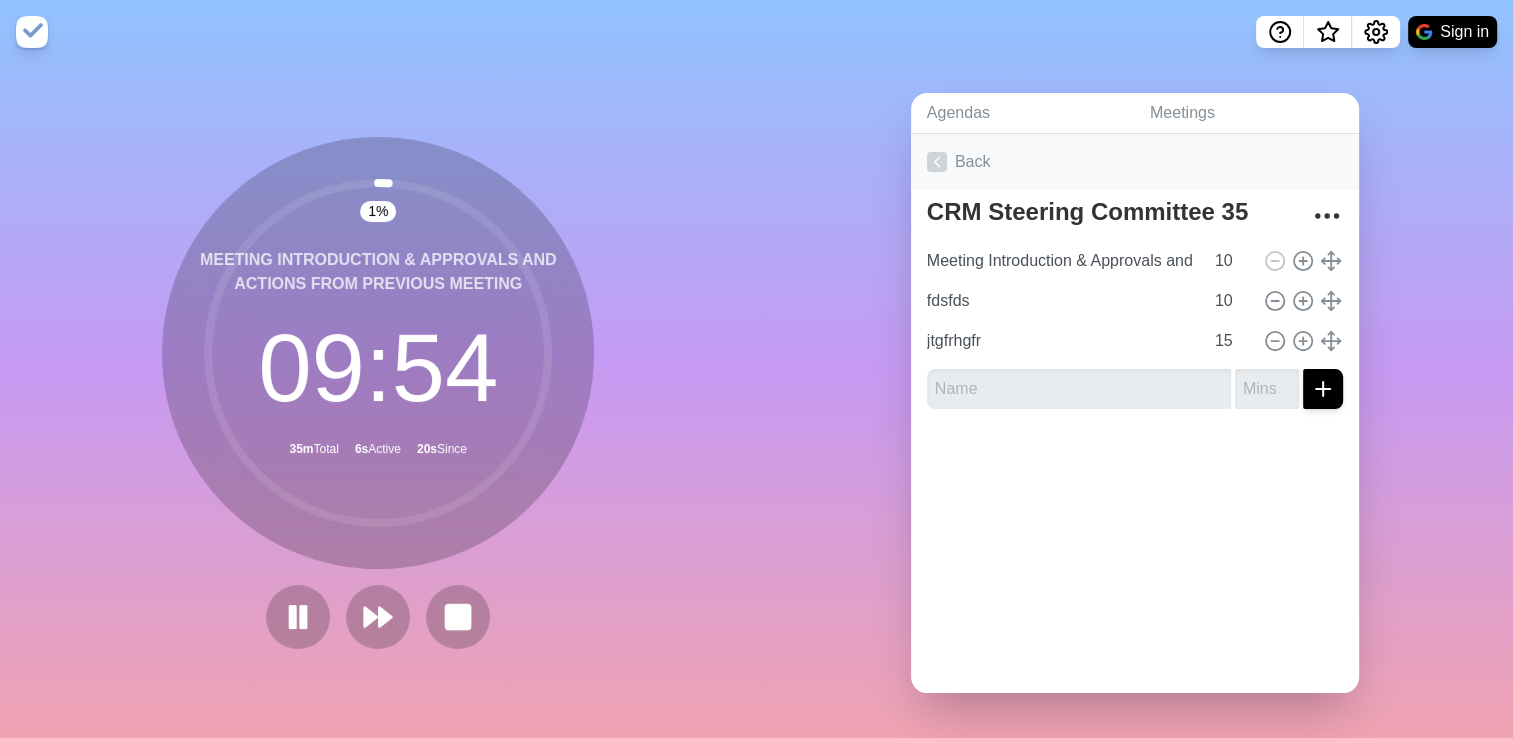 click 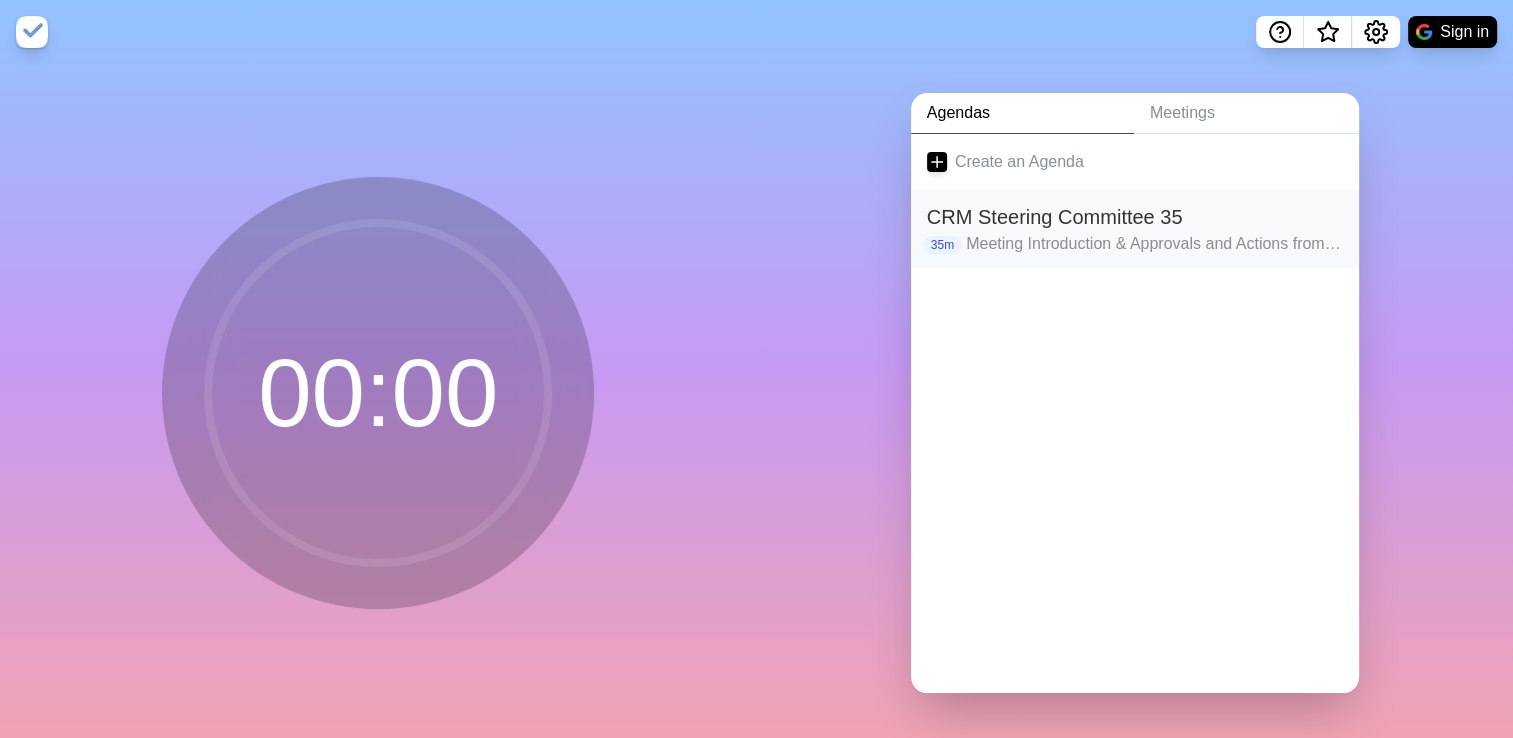 click on "Meeting Introduction & Approvals and Actions from Previous Meeting   •  fdsfds   •  jtgfrhgfr" at bounding box center [1154, 244] 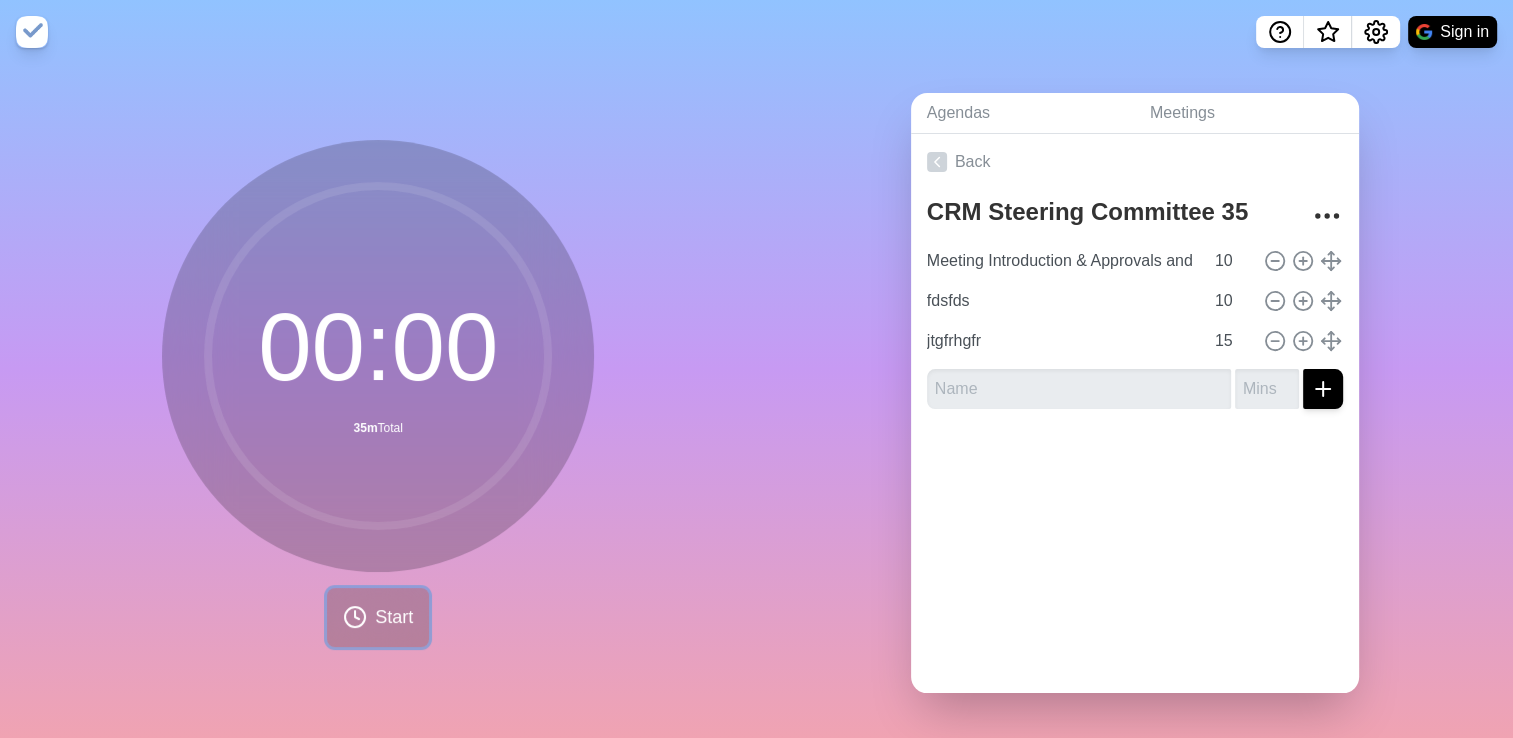 drag, startPoint x: 364, startPoint y: 618, endPoint x: 374, endPoint y: 610, distance: 12.806249 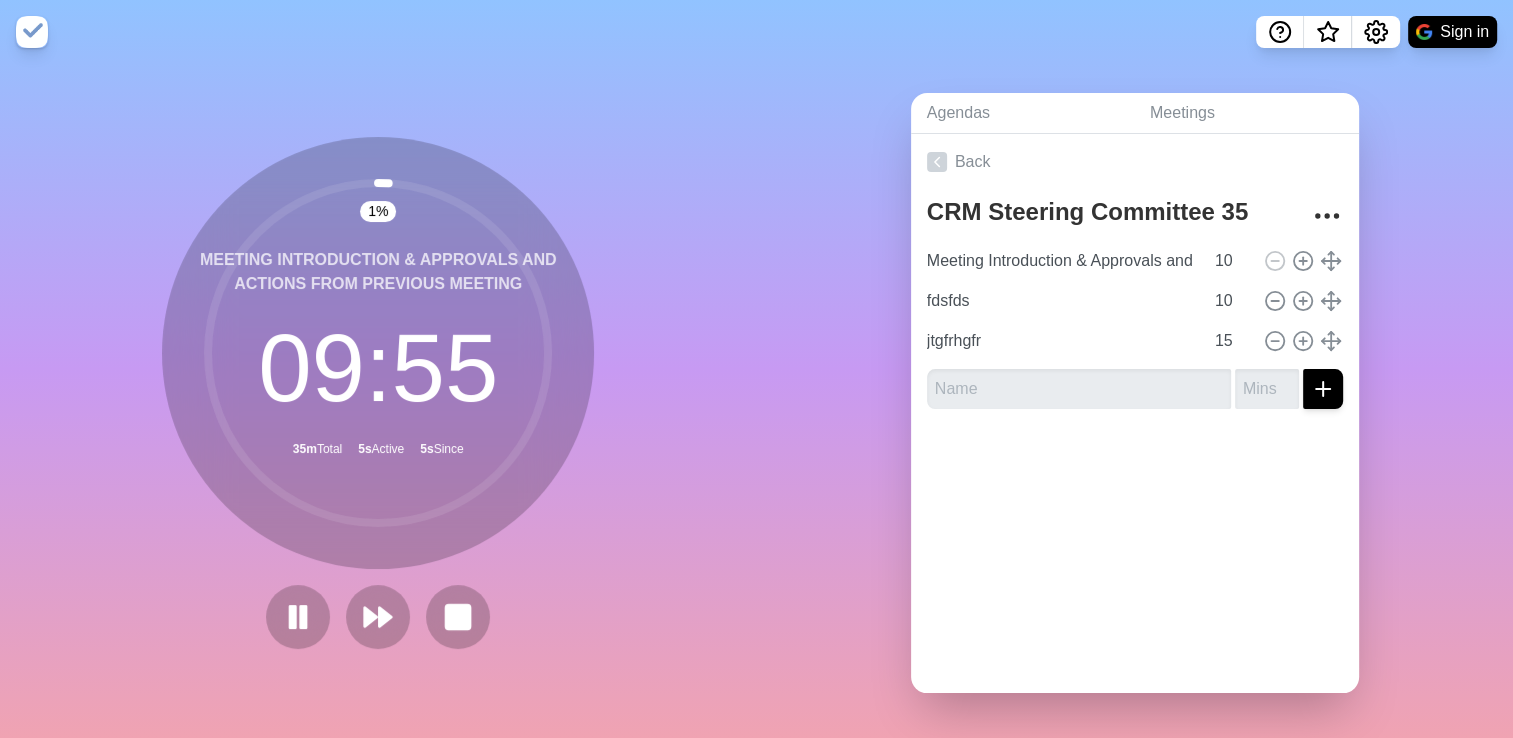 click at bounding box center (32, 32) 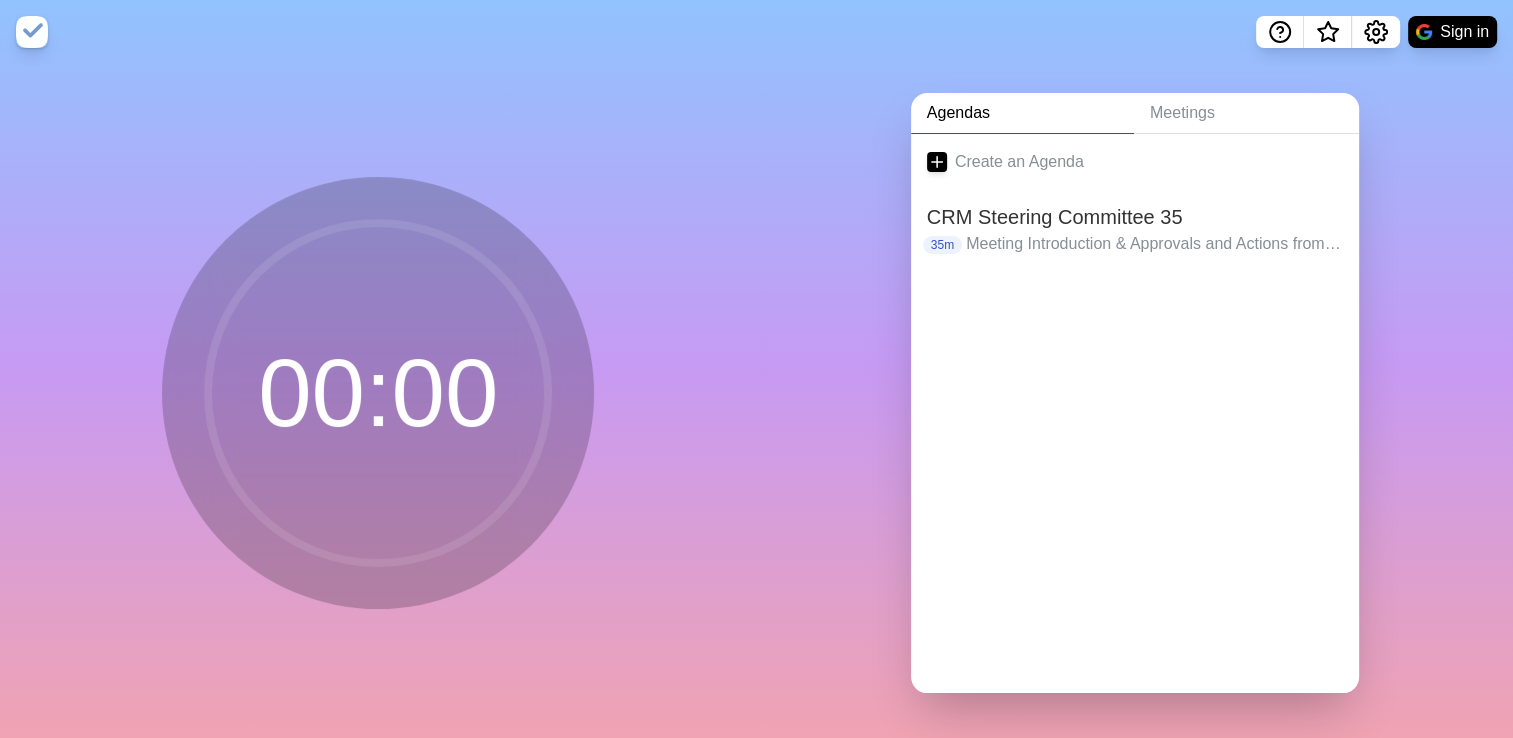 click at bounding box center (32, 32) 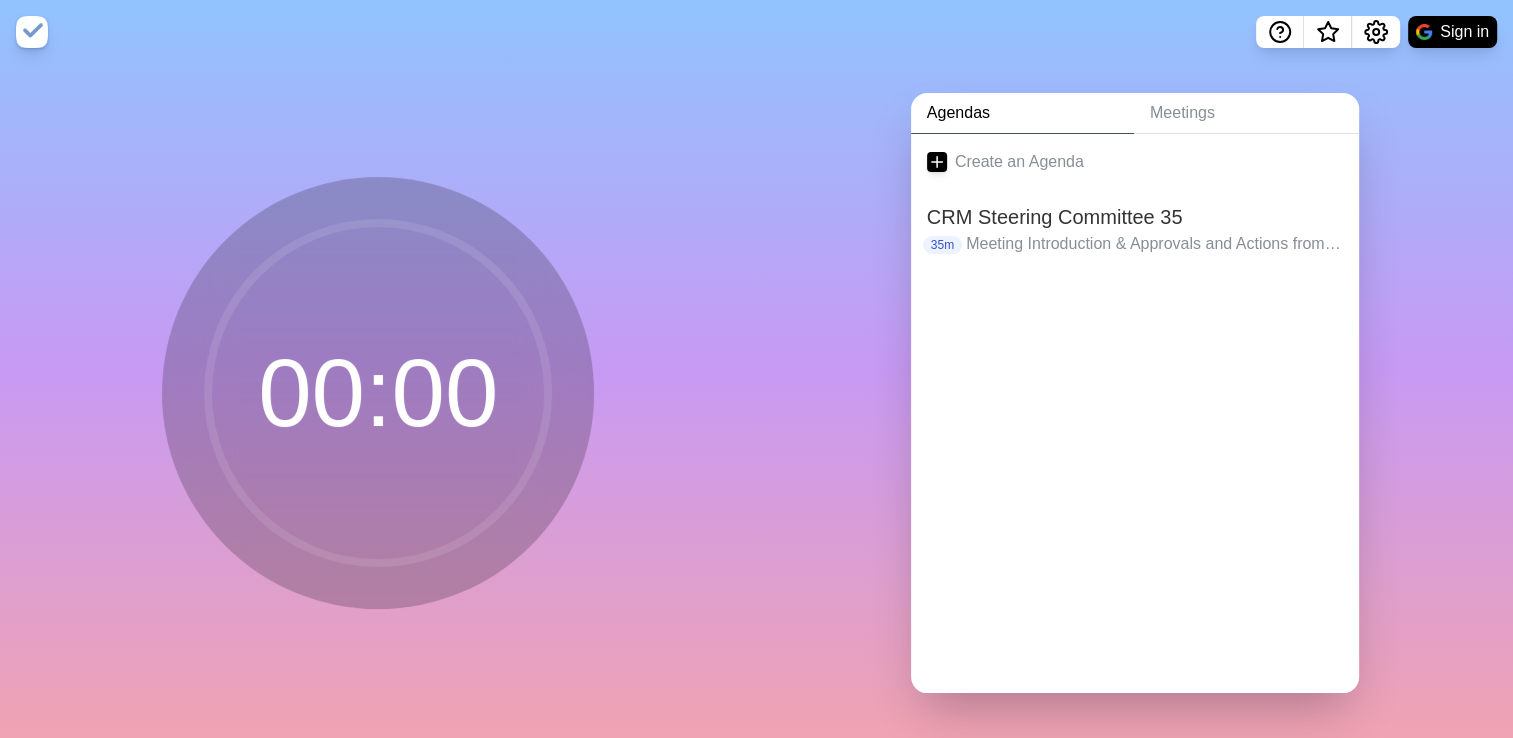 scroll, scrollTop: 4, scrollLeft: 0, axis: vertical 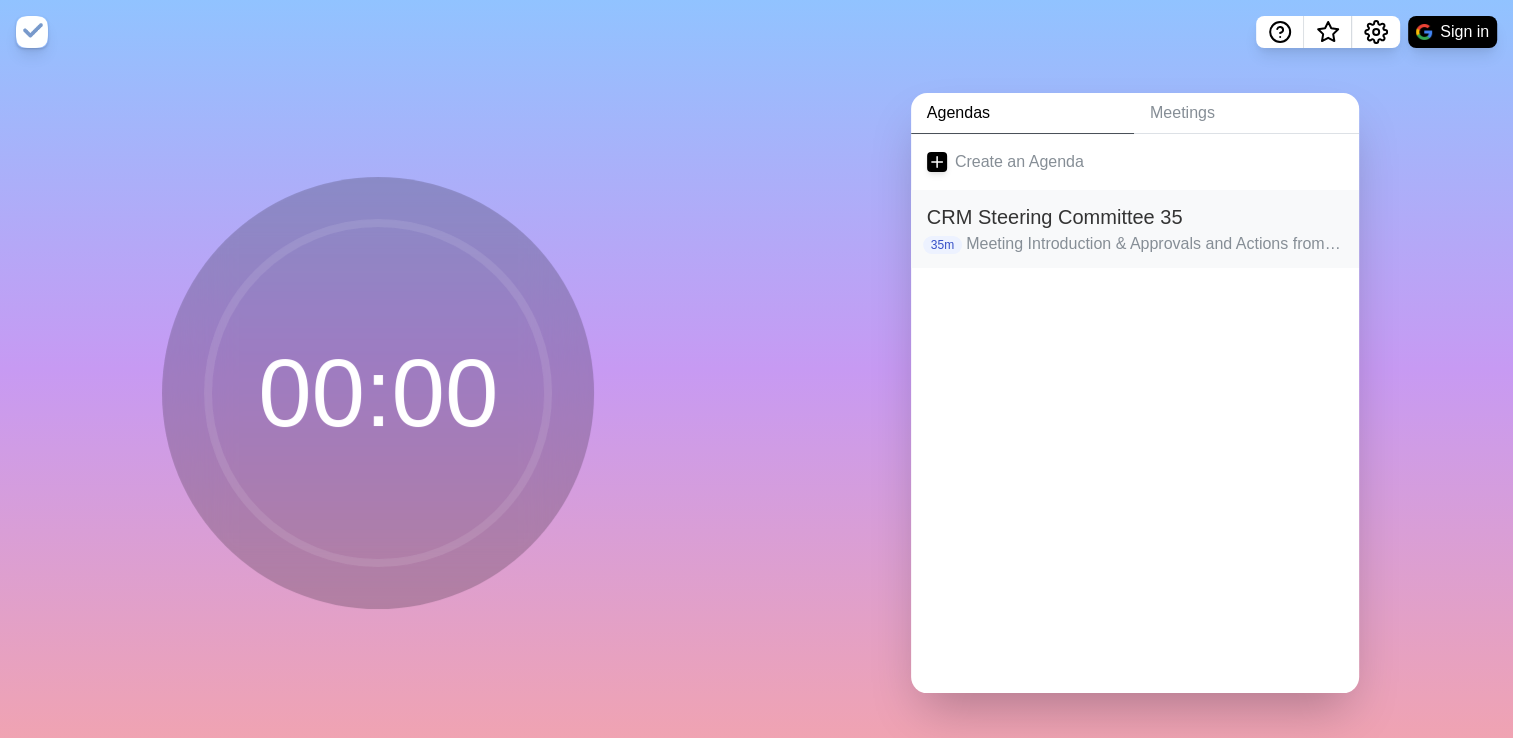 click on "Meeting Introduction & Approvals and Actions from Previous Meeting   •  fdsfds   •  jtgfrhgfr" at bounding box center [1154, 244] 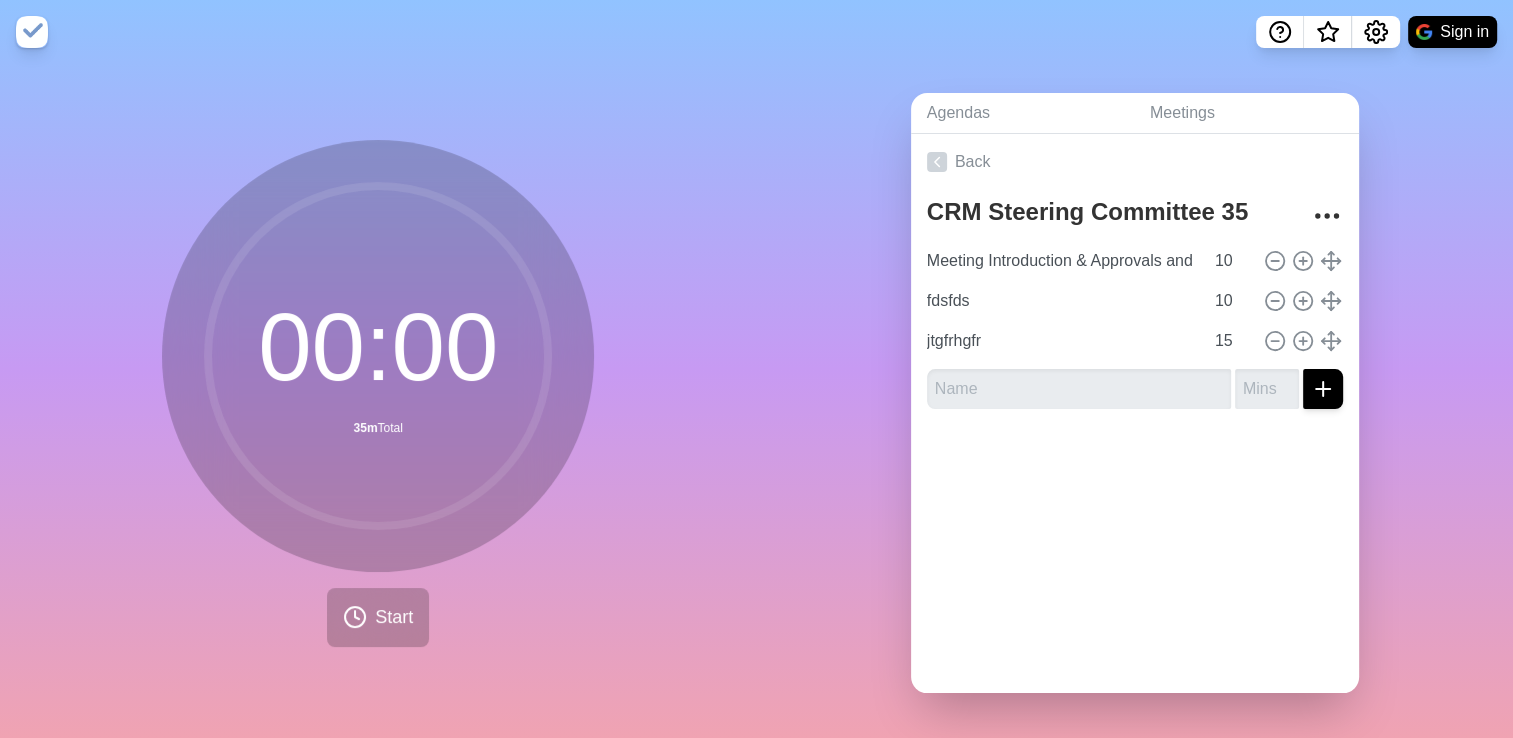 scroll, scrollTop: 0, scrollLeft: 0, axis: both 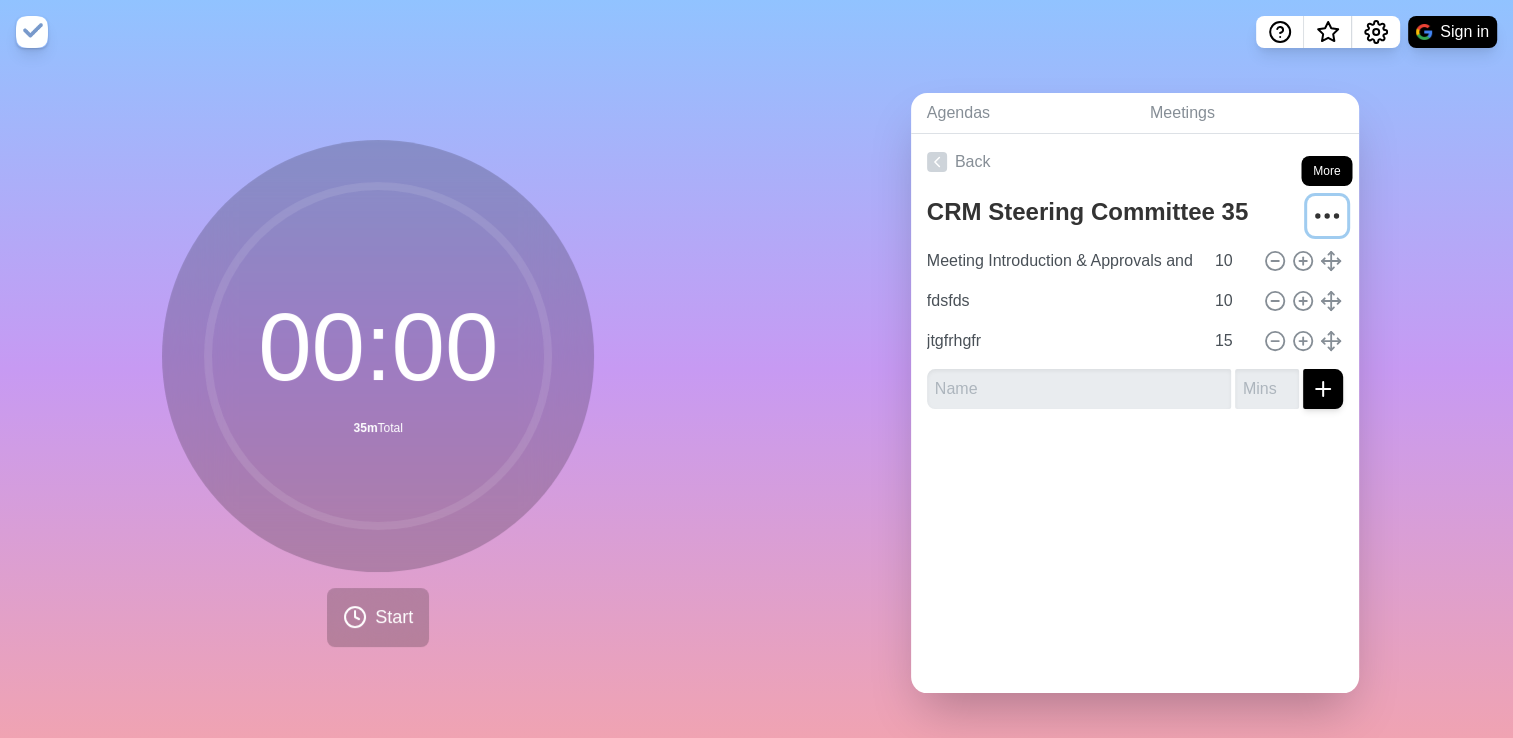 click 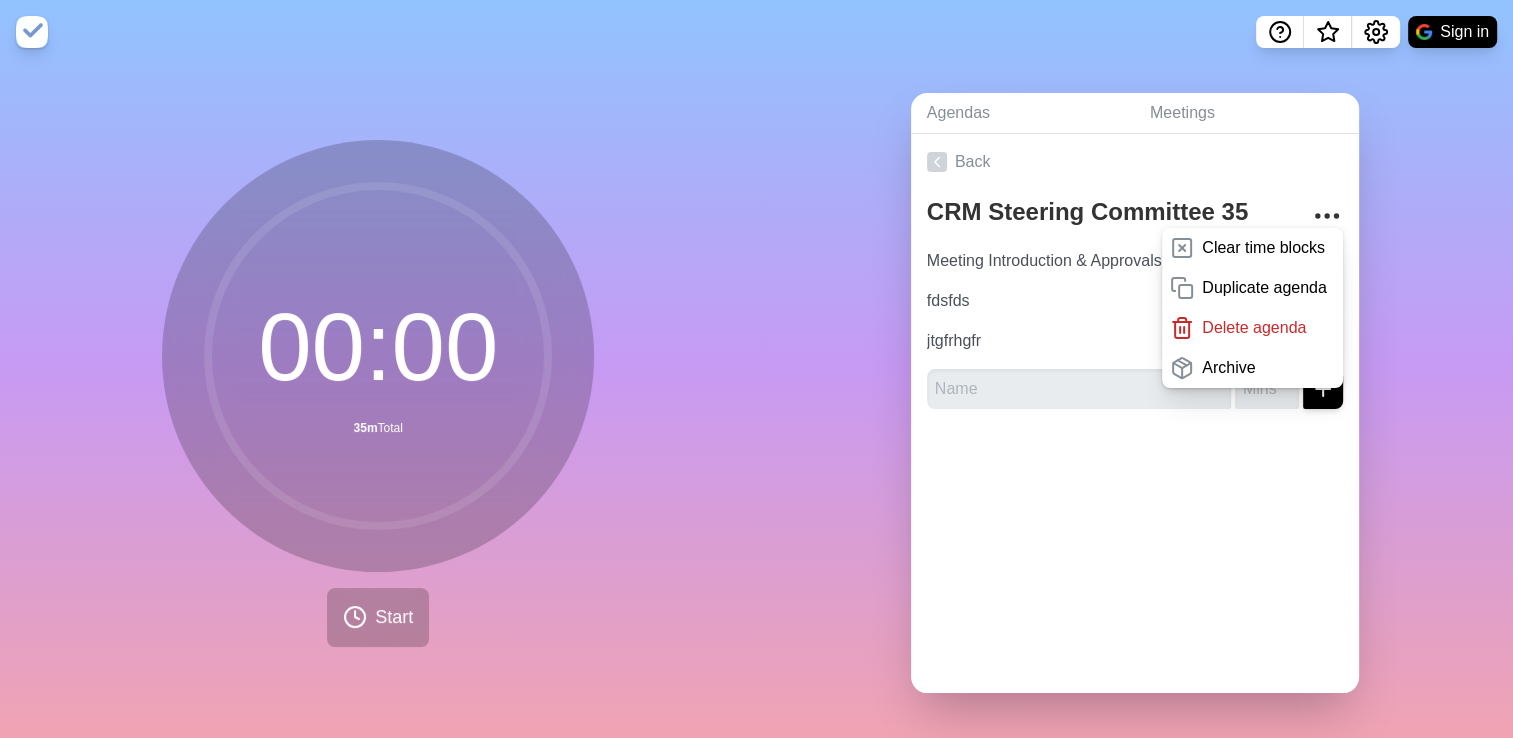 click 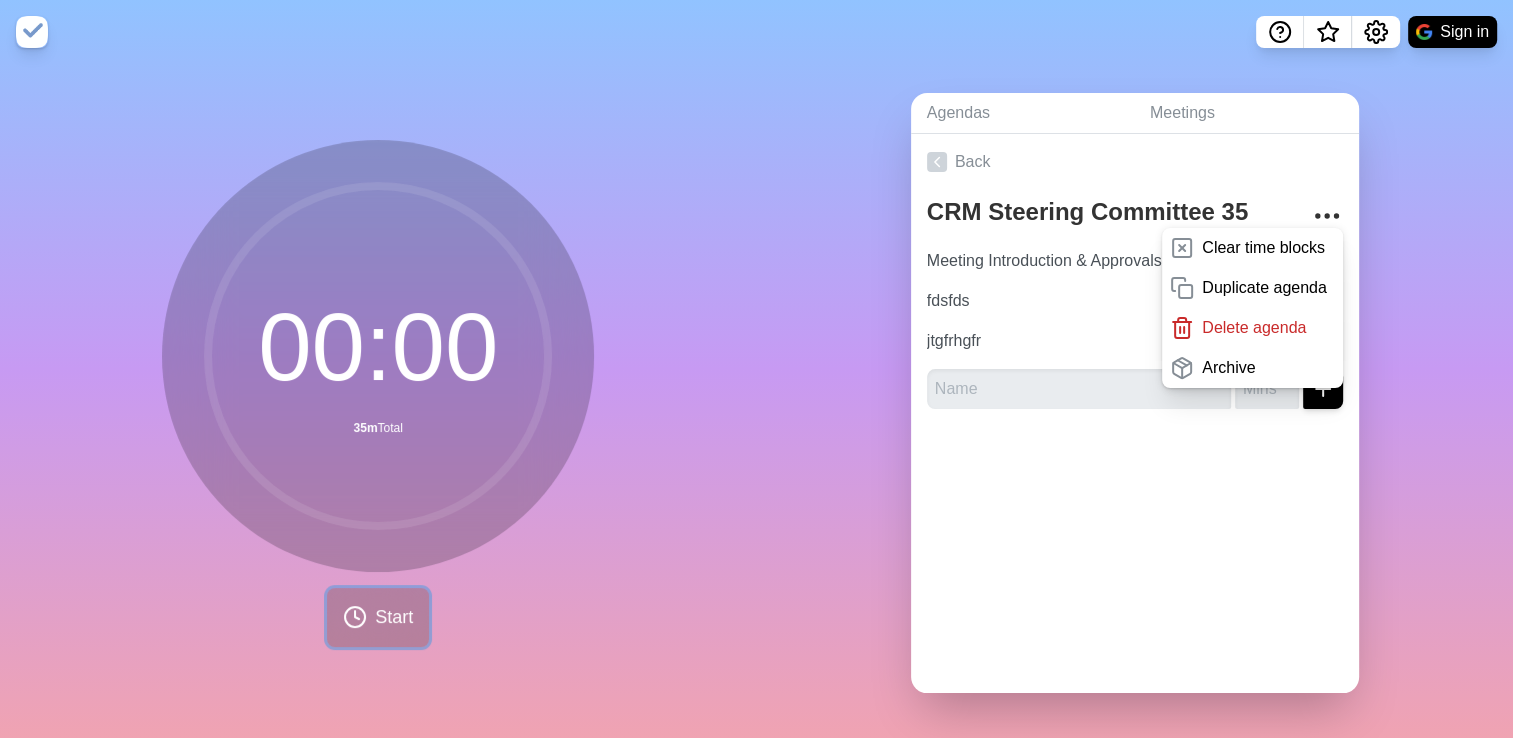 click on "Start" at bounding box center [394, 617] 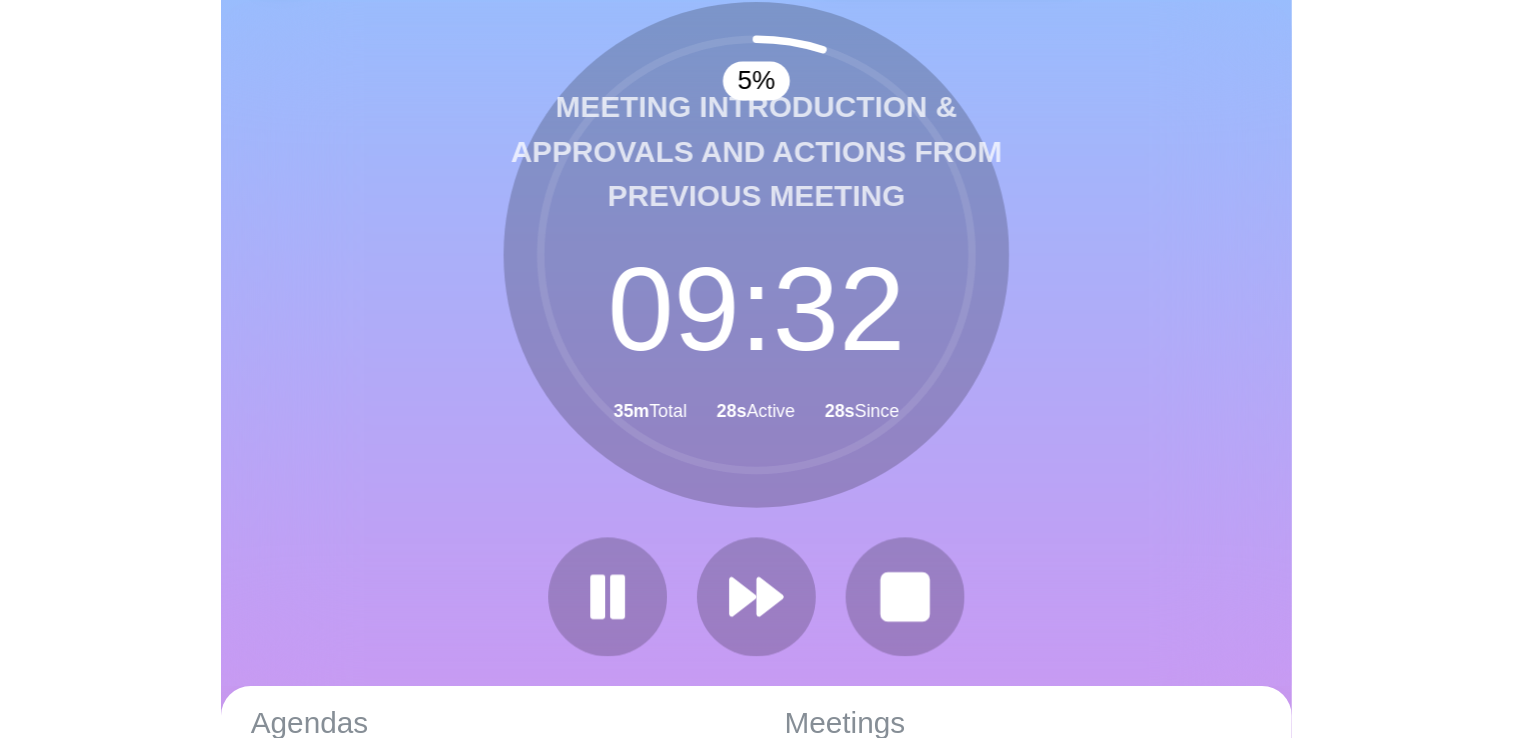 scroll, scrollTop: 0, scrollLeft: 0, axis: both 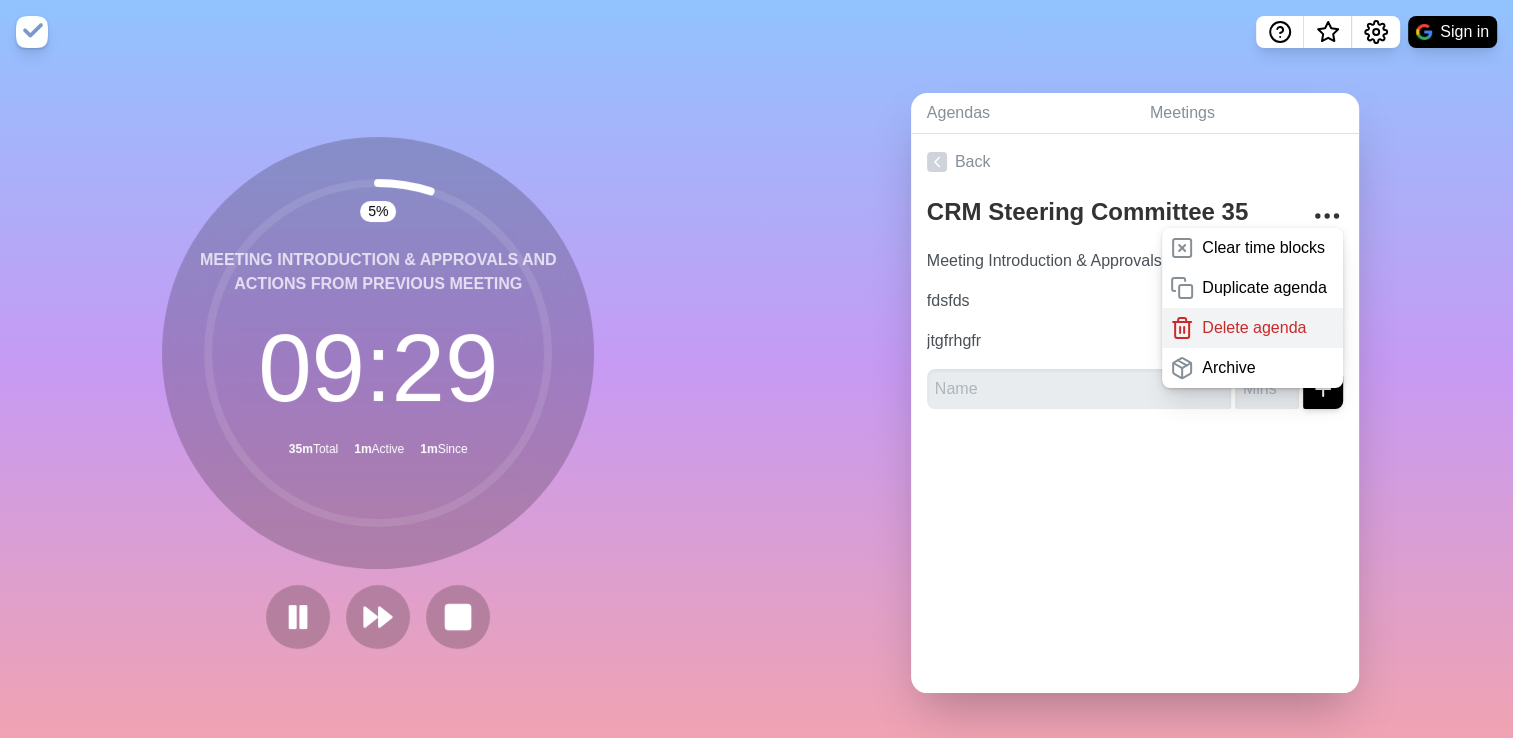 click on "Delete agenda" 